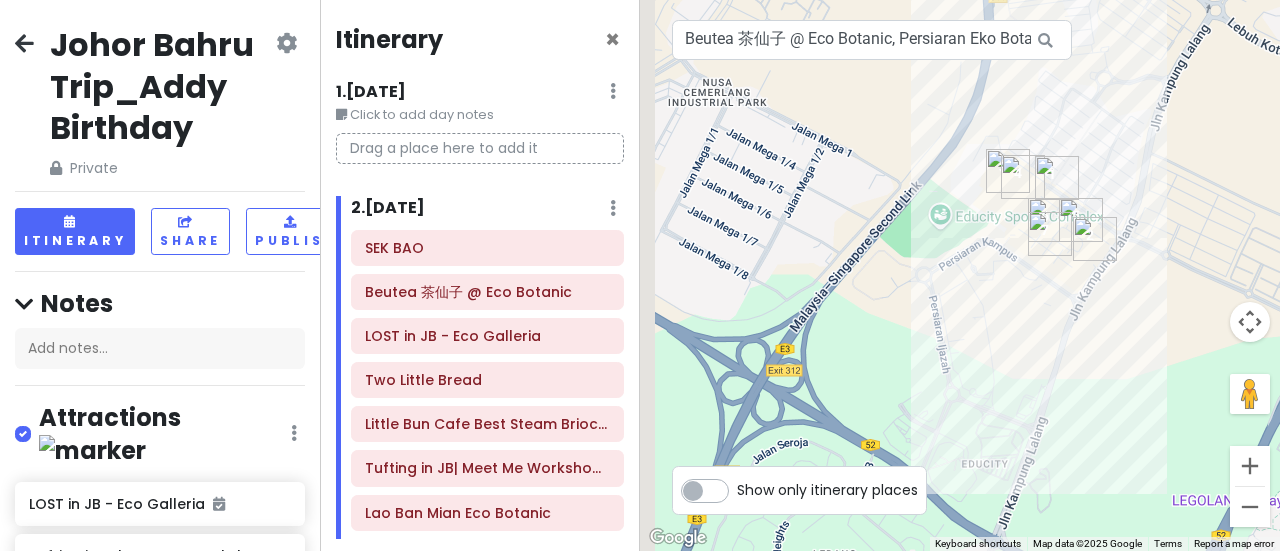 scroll, scrollTop: 0, scrollLeft: 0, axis: both 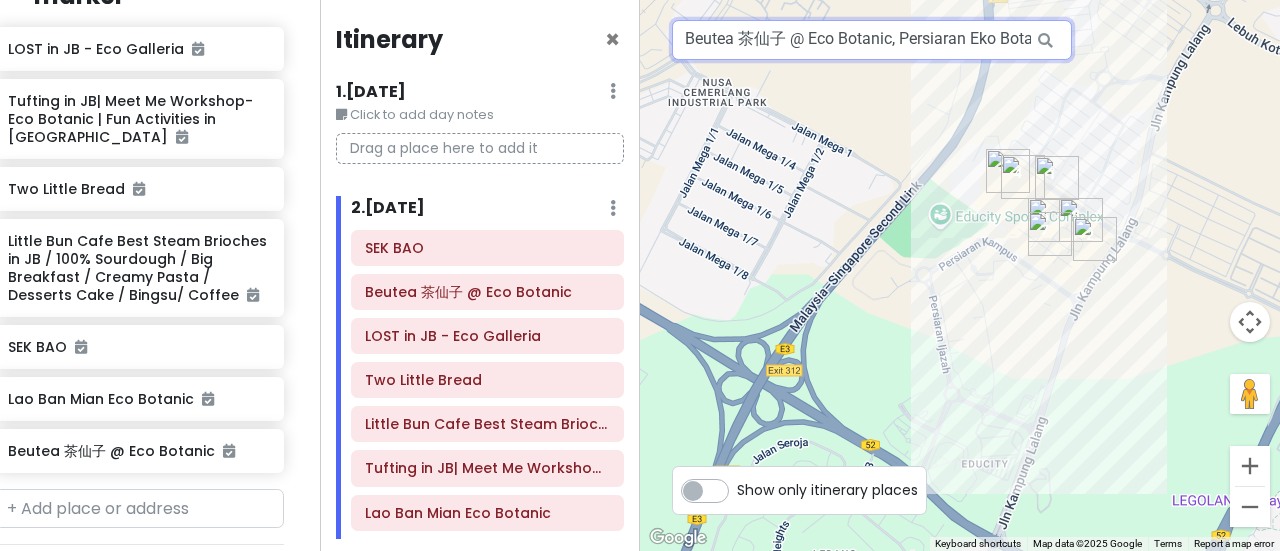 click on "Beutea 茶仙子 @ Eco Botanic, Persiaran Eko Botani, [PERSON_NAME], [GEOGRAPHIC_DATA], [GEOGRAPHIC_DATA]" at bounding box center (872, 40) 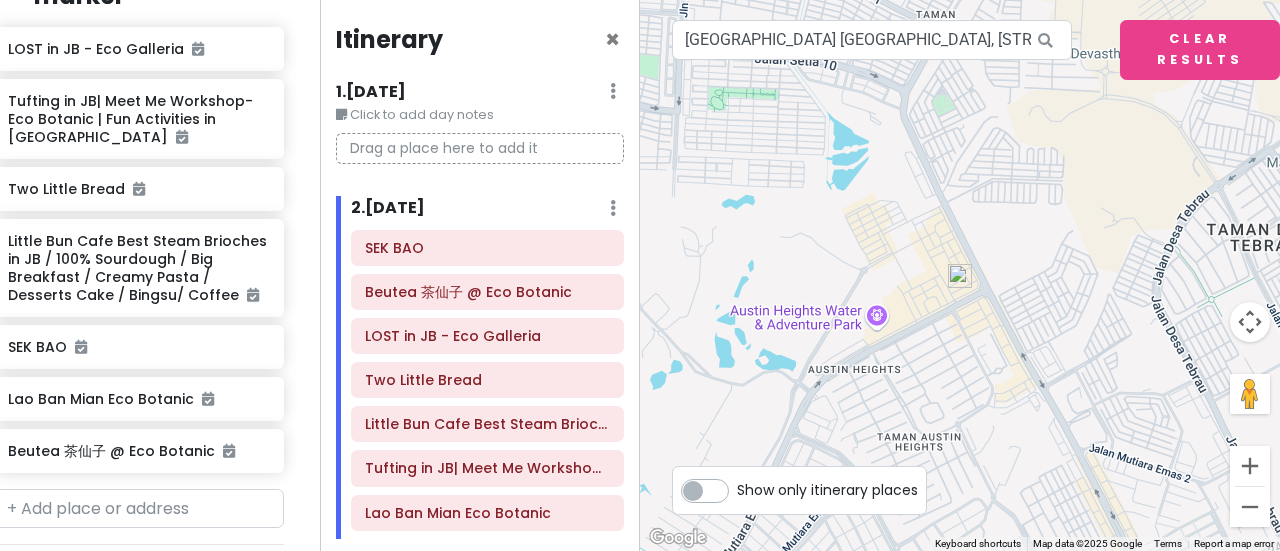 click at bounding box center [960, 276] 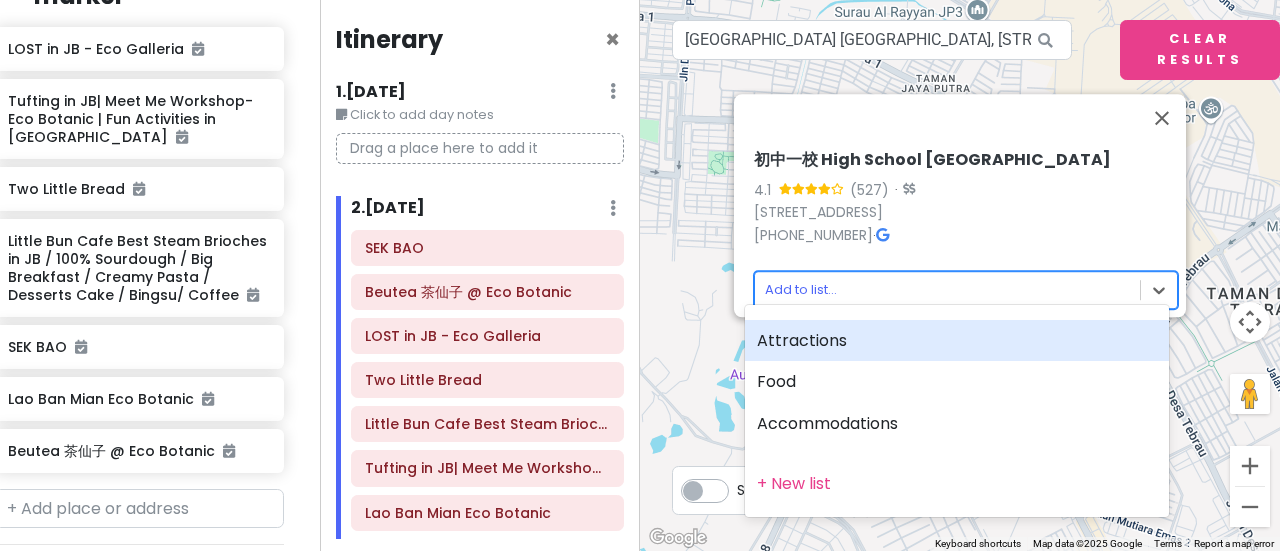 click on "Johor Bahru Trip_Addy Birthday Private Change Dates Make a Copy Delete Trip Go Pro ⚡️ Give Feedback 💡 Support Scout ☕️ Itinerary Share Publish Notes Add notes... Attractions   Edit Reorder Delete List LOST in JB - Eco Galleria Tufting in JB| Meet Me Workshop-Eco Botanic | Fun Activities in [GEOGRAPHIC_DATA] Two Little Bread Little Bun Cafe Best Steam Brioches in JB / 100% Sourdough / Big Breakfast / Creamy Pasta / Desserts Cake / Bingsu/ Coffee SEK [PERSON_NAME] Ban Mian Eco Botanic Beutea 茶仙子 @ Eco Botanic Food   Edit Reorder Delete List Accommodations   Edit Reorder Delete List Find hotels on [DOMAIN_NAME] + Add a section Itinerary × 1 .  [DATE] Edit Day Notes Delete Day   Click to add day notes Drag a place here to add it 2 .  [DATE] Add Day Notes Delete Day SEK BAO Beutea 茶仙子 @ Eco Botanic LOST in JB - Eco Galleria Two Little Bread Little Bun Cafe Best Steam Brioches in JB / 100% Sourdough / Big Breakfast / Creamy Pasta / Desserts Cake / Bingsu/ Coffee Lao Ban Mian Eco Botanic 3 .  ← +" at bounding box center (640, 275) 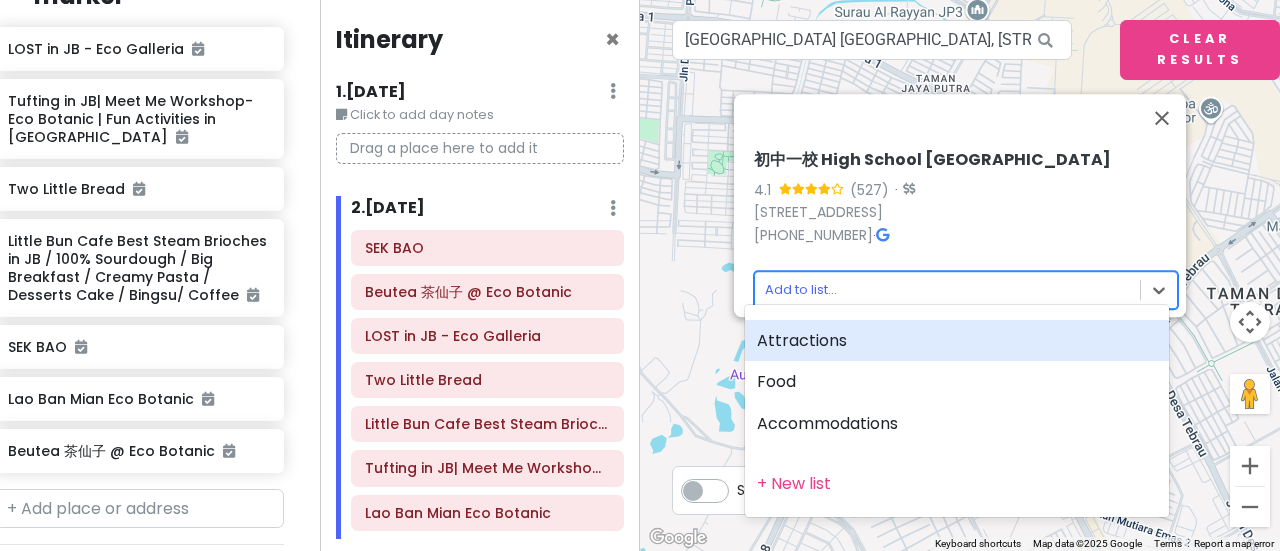 click on "Attractions" at bounding box center [957, 341] 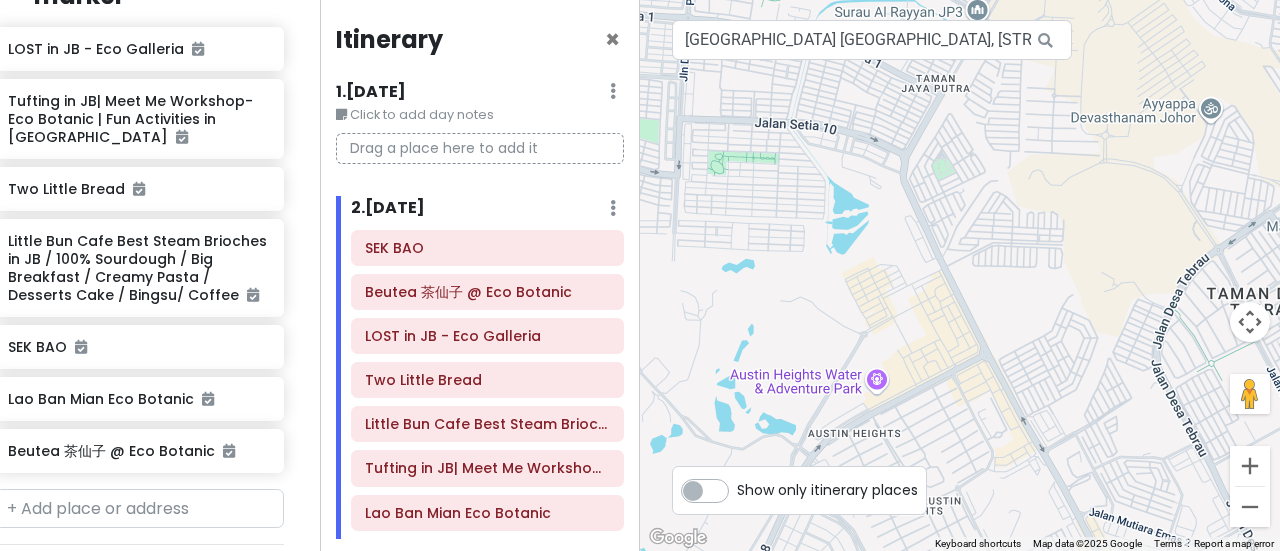 scroll, scrollTop: 507, scrollLeft: 21, axis: both 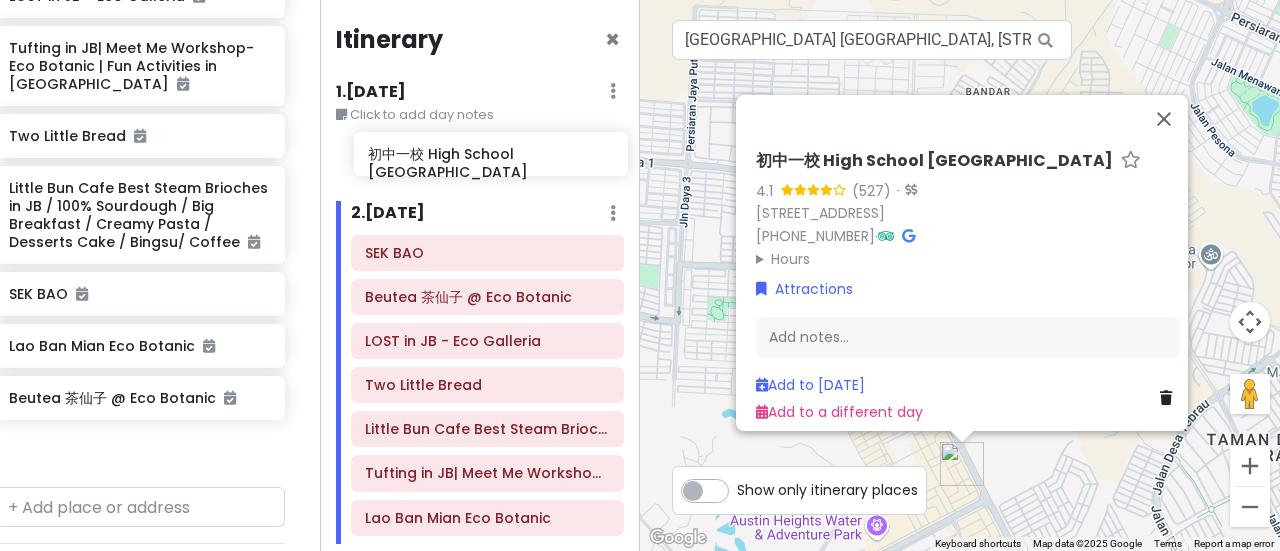drag, startPoint x: 76, startPoint y: 423, endPoint x: 436, endPoint y: 161, distance: 445.246 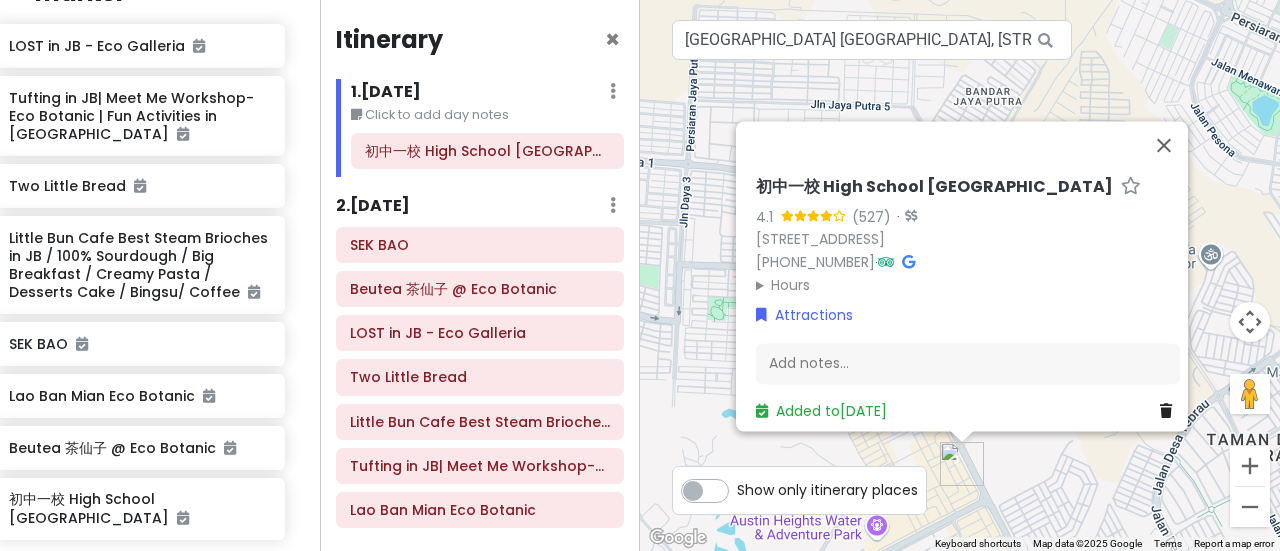 scroll, scrollTop: 457, scrollLeft: 20, axis: both 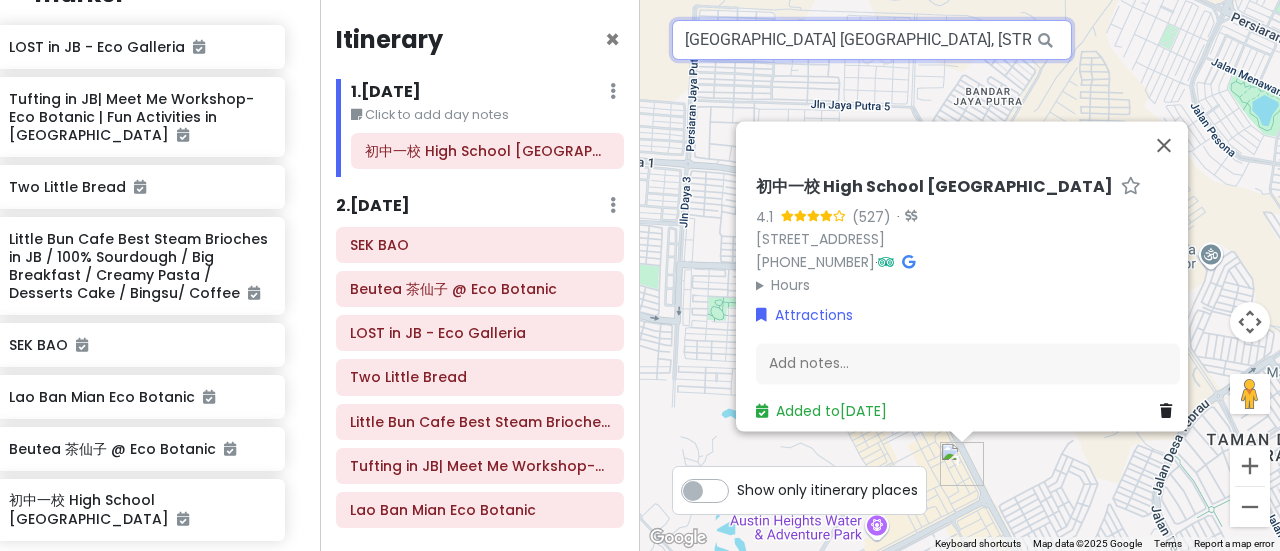 click on "[GEOGRAPHIC_DATA] [GEOGRAPHIC_DATA], [STREET_ADDRESS]" at bounding box center [872, 40] 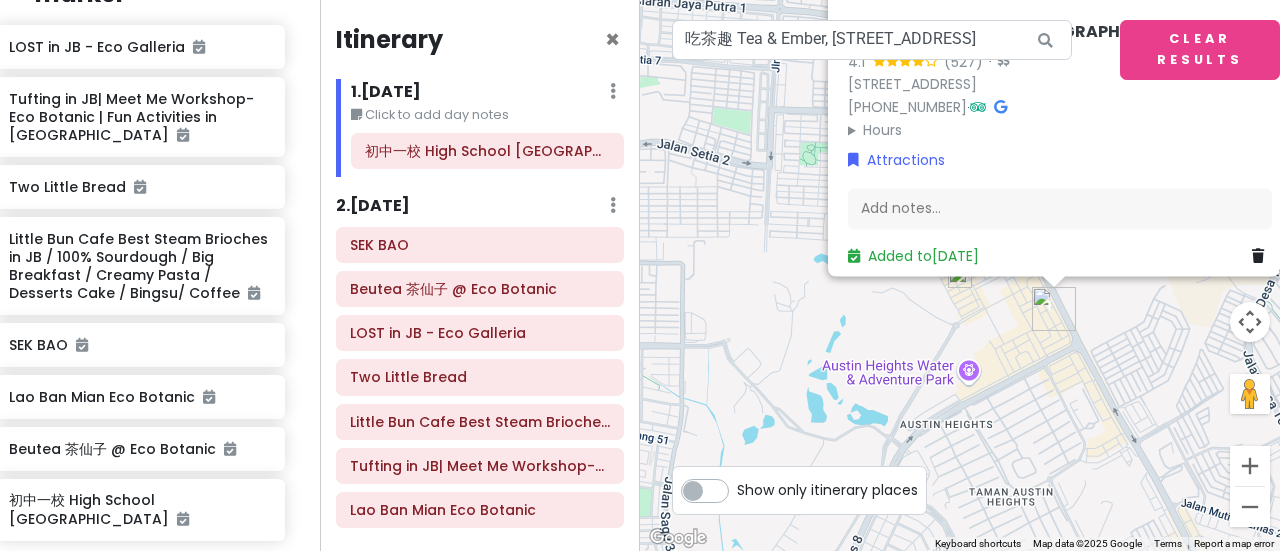 click at bounding box center [960, 276] 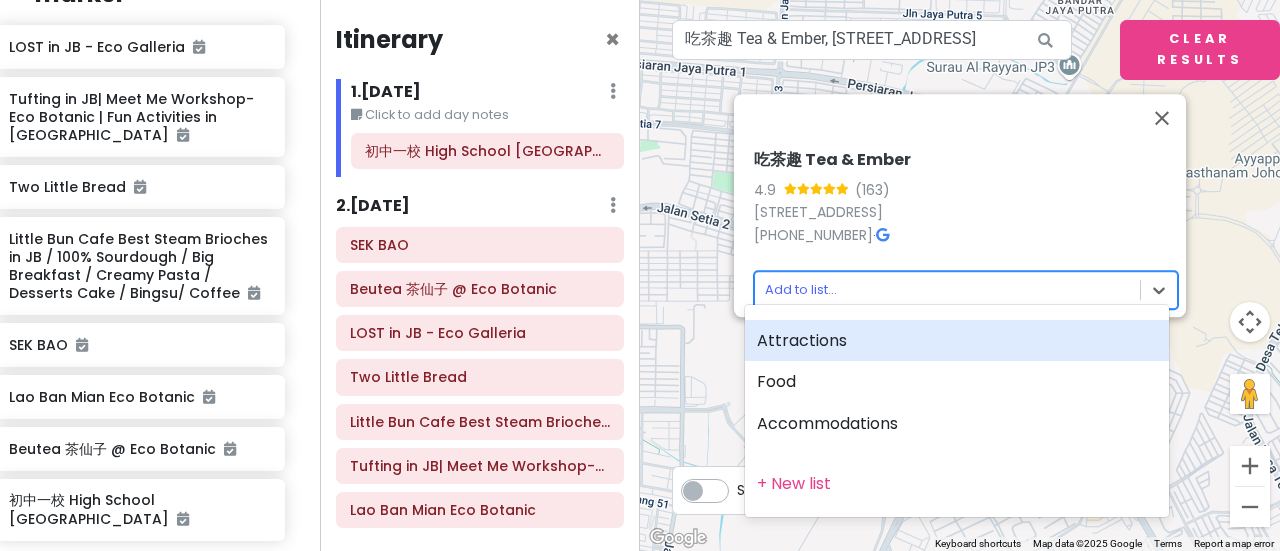 click on "Johor Bahru Trip_Addy Birthday Private Change Dates Make a Copy Delete Trip Go Pro ⚡️ Give Feedback 💡 Support Scout ☕️ Itinerary Share Publish Notes Add notes... Attractions   Edit Reorder Delete List LOST in JB - Eco Galleria Tufting in JB| Meet Me Workshop-Eco Botanic | Fun Activities in [GEOGRAPHIC_DATA] Two Little Bread Little Bun Cafe Best Steam Brioches in JB / 100% Sourdough / Big Breakfast / Creamy Pasta / Desserts Cake / Bingsu/ Coffee SEK [PERSON_NAME] Ban Mian Eco Botanic Beutea 茶仙子 @ Eco Botanic 初中一校 High School Kopitiam Food   Edit Reorder Delete List Accommodations   Edit Reorder Delete List Find hotels on [DOMAIN_NAME] + Add a section Itinerary × 1 .  [DATE] Edit Day Notes Delete Day   Click to add day notes 初中一校 High School Kopitiam 2 .  [DATE] Add Day Notes Delete Day SEK BAO Beutea 茶仙子 @ Eco Botanic LOST in JB - Eco Galleria Two Little Bread Tufting in JB| Meet Me Workshop-Eco Botanic | Fun Activities in [GEOGRAPHIC_DATA] [GEOGRAPHIC_DATA] Ban Mian Eco Botanic 3 .  [DATE] ←" at bounding box center (640, 275) 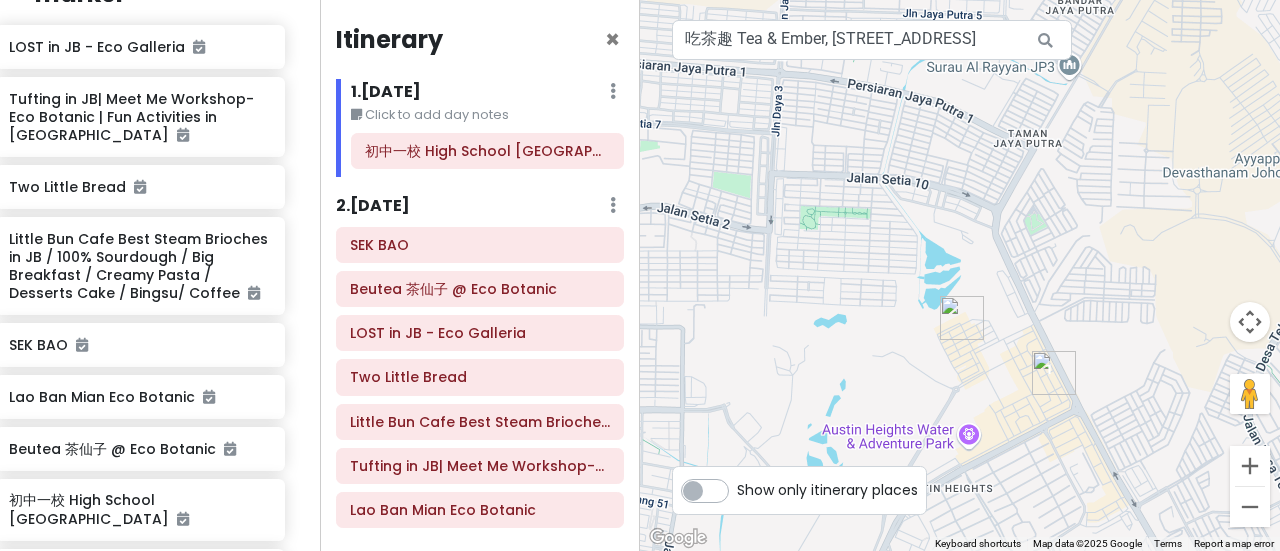 scroll, scrollTop: 508, scrollLeft: 20, axis: both 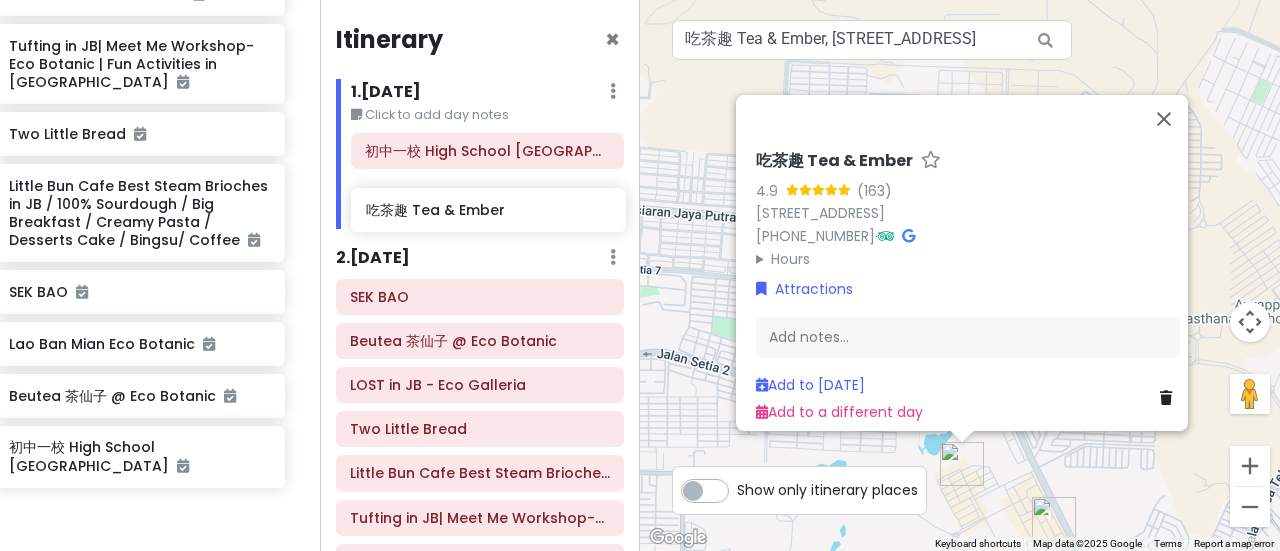 drag, startPoint x: 107, startPoint y: 477, endPoint x: 464, endPoint y: 204, distance: 449.41962 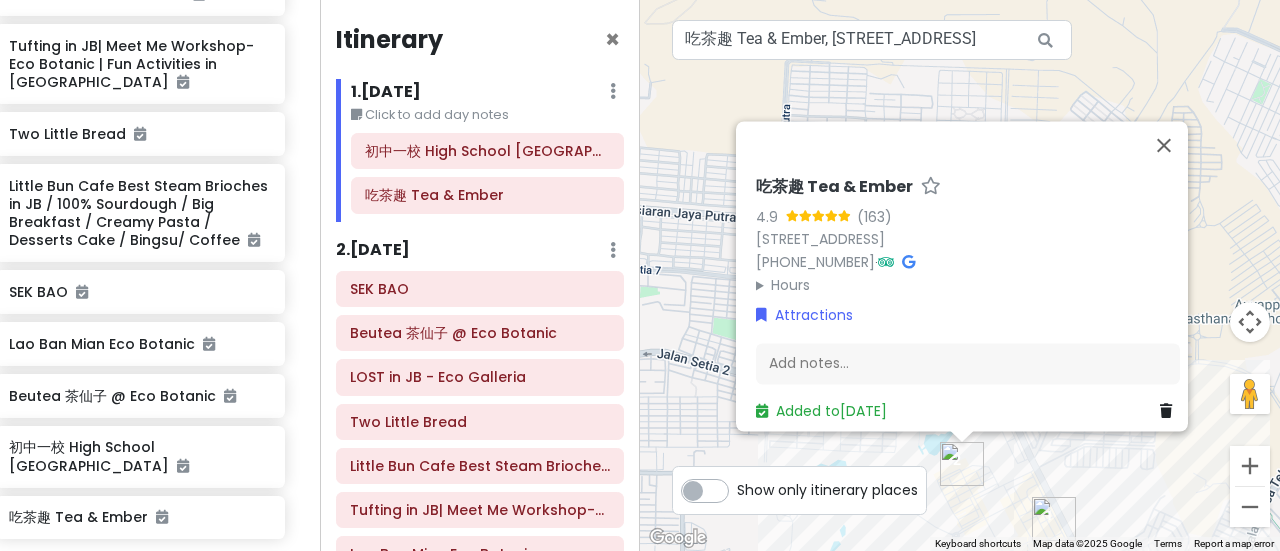 scroll, scrollTop: 479, scrollLeft: 20, axis: both 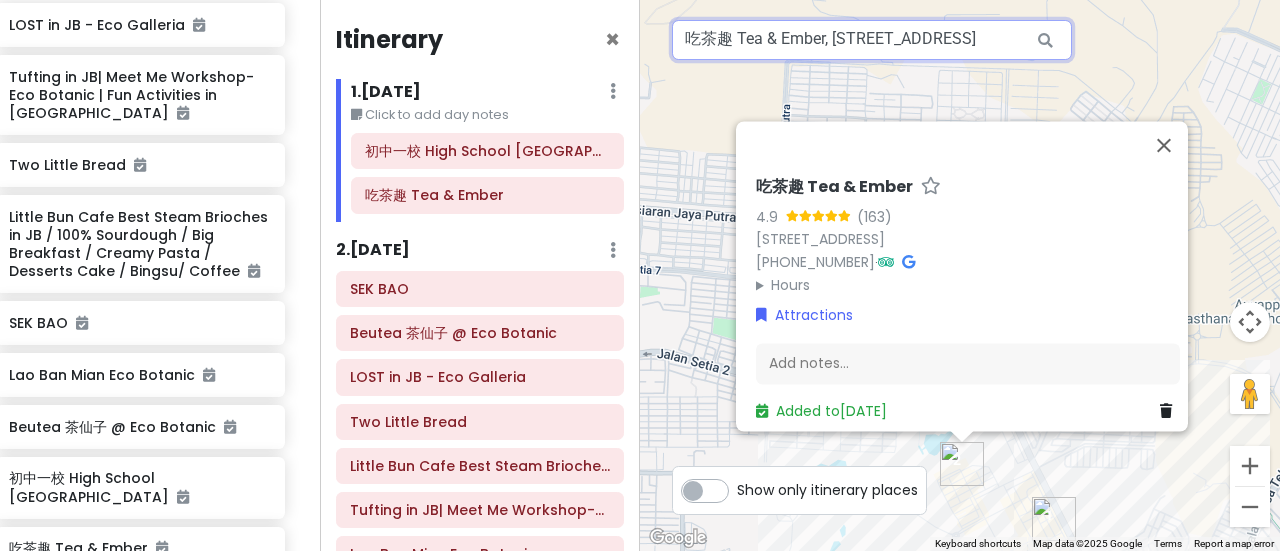 click on "吃茶趣 Tea & Ember, [STREET_ADDRESS]" at bounding box center (872, 40) 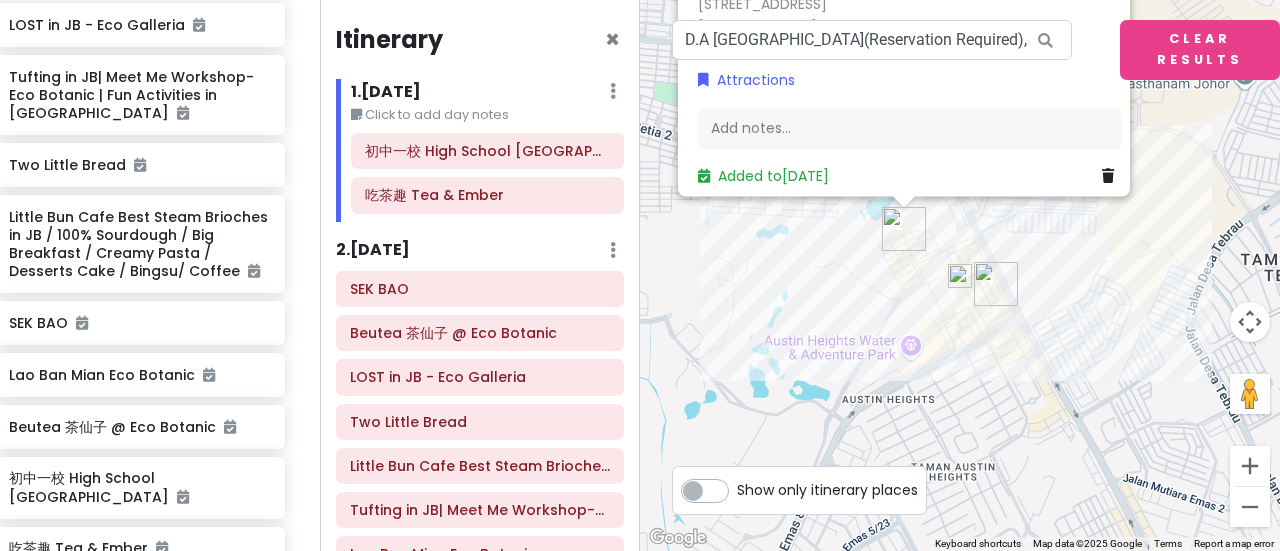click at bounding box center (960, 276) 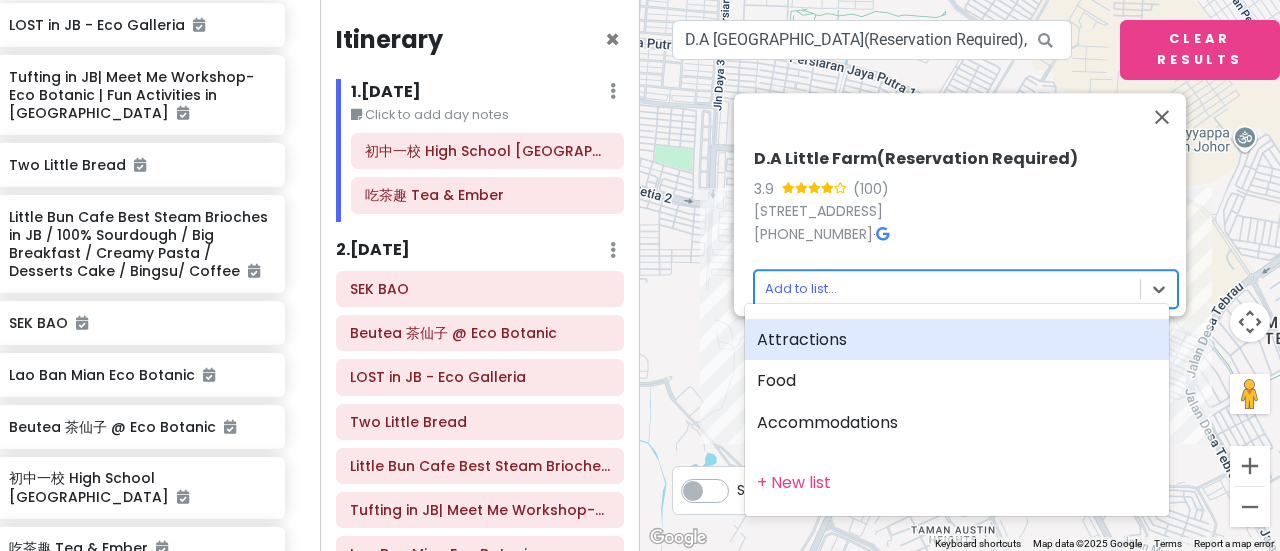 click on "Johor Bahru Trip_Addy Birthday Private Change Dates Make a Copy Delete Trip Go Pro ⚡️ Give Feedback 💡 Support Scout ☕️ Itinerary Share Publish Notes Add notes... Attractions   Edit Reorder Delete List LOST in JB - Eco Galleria Tufting in JB| Meet Me Workshop-Eco Botanic | Fun Activities in [GEOGRAPHIC_DATA] Two Little Bread Little Bun Cafe Best Steam Brioches in JB / 100% Sourdough / Big Breakfast / Creamy Pasta / Desserts Cake / Bingsu/ Coffee SEK [PERSON_NAME] Ban Mian Eco Botanic Beutea 茶仙子 @ Eco Botanic 初中一校 High School Kopitiam 吃茶趣 Tea & Ember Food   Edit Reorder Delete List Accommodations   Edit Reorder Delete List Find hotels on [DOMAIN_NAME] + Add a section Itinerary × 1 .  [DATE] Edit Day Notes Delete Day   Click to add day notes 初中一校 High School Kopitiam 吃茶趣 Tea & Ember 2 .  [DATE] Add Day Notes Delete Day SEK BAO Beutea 茶仙子 @ Eco Botanic LOST in JB - Eco Galleria Two Little Bread Tufting in JB| Meet Me Workshop-Eco Botanic | Fun Activities in [GEOGRAPHIC_DATA]" at bounding box center [640, 275] 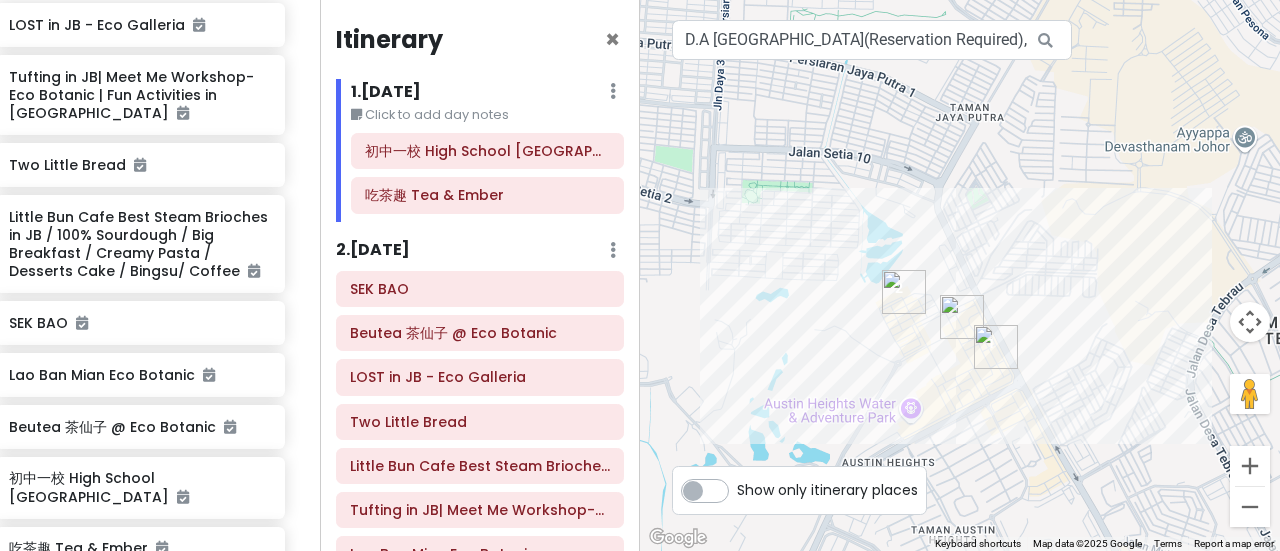 scroll, scrollTop: 549, scrollLeft: 20, axis: both 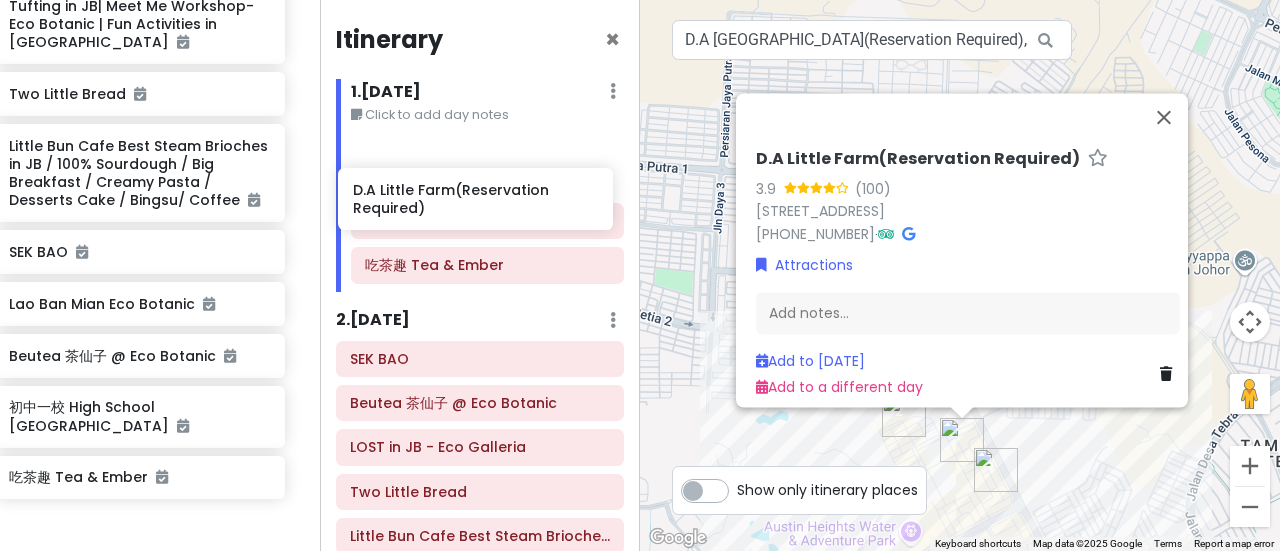 drag, startPoint x: 82, startPoint y: 493, endPoint x: 440, endPoint y: 222, distance: 449.00446 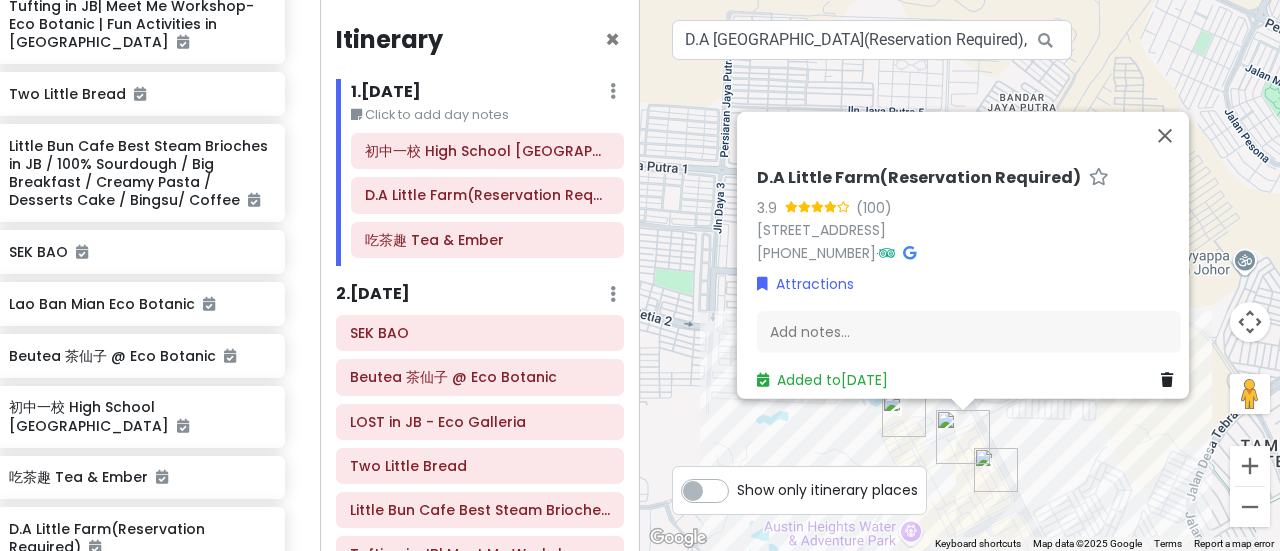scroll, scrollTop: 547, scrollLeft: 20, axis: both 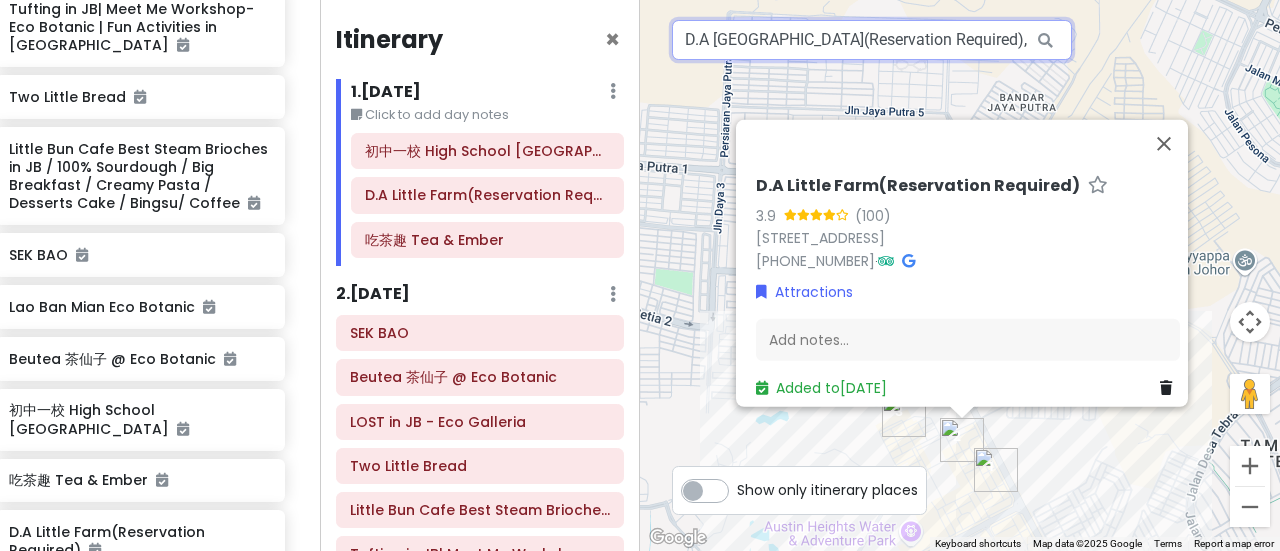 click on "D.A [GEOGRAPHIC_DATA](Reservation Required), [STREET_ADDRESS]" at bounding box center [872, 40] 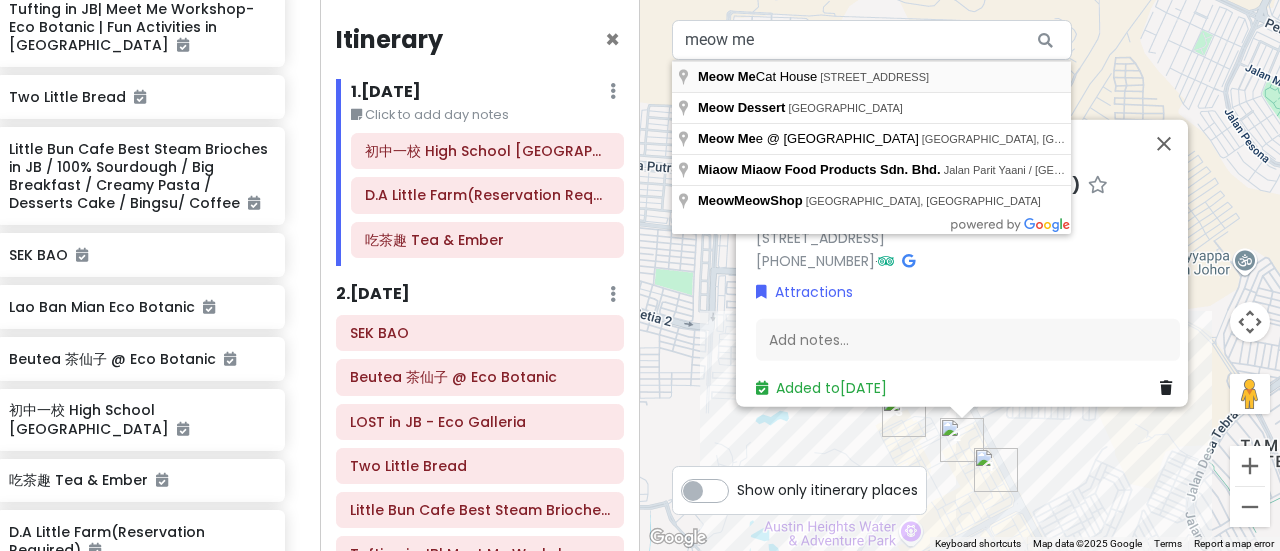 type on "[GEOGRAPHIC_DATA], [STREET_ADDRESS]" 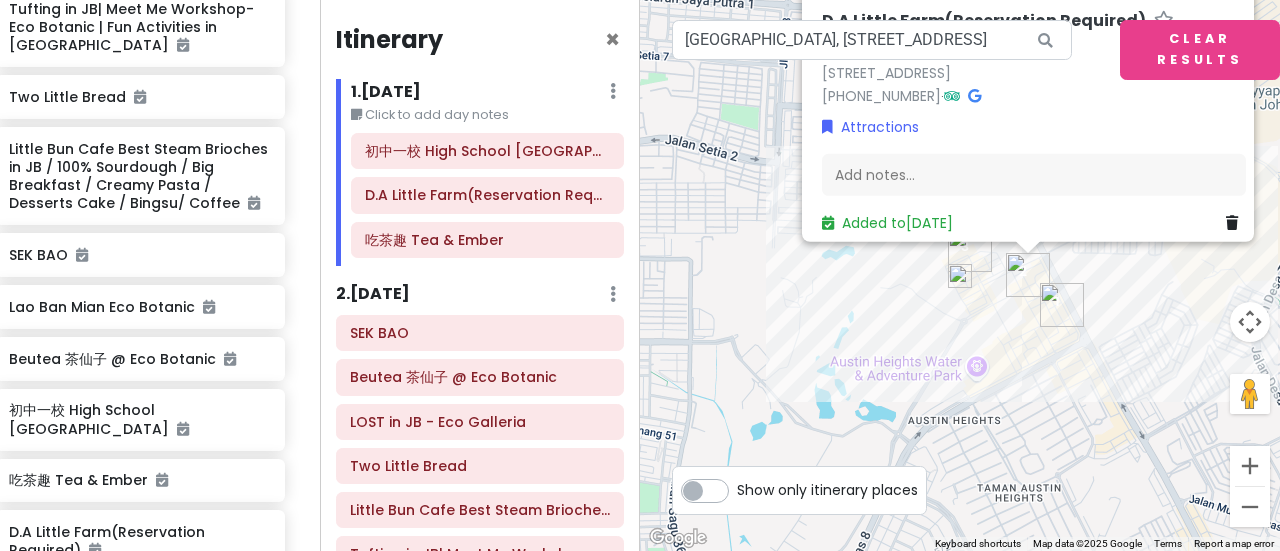 click at bounding box center [960, 276] 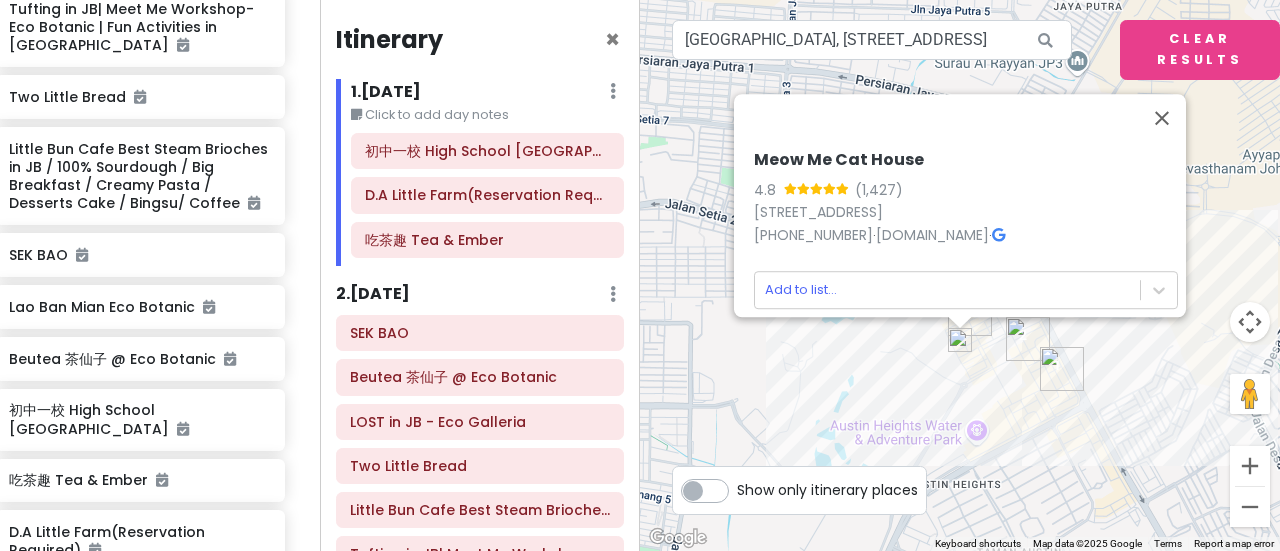 click on "Meow Me Cat House 4.8        (1,427) 28-[GEOGRAPHIC_DATA][STREET_ADDRESS] [PHONE_NUMBER]   ·   [DOMAIN_NAME]   ·   Add to list..." at bounding box center [966, 229] 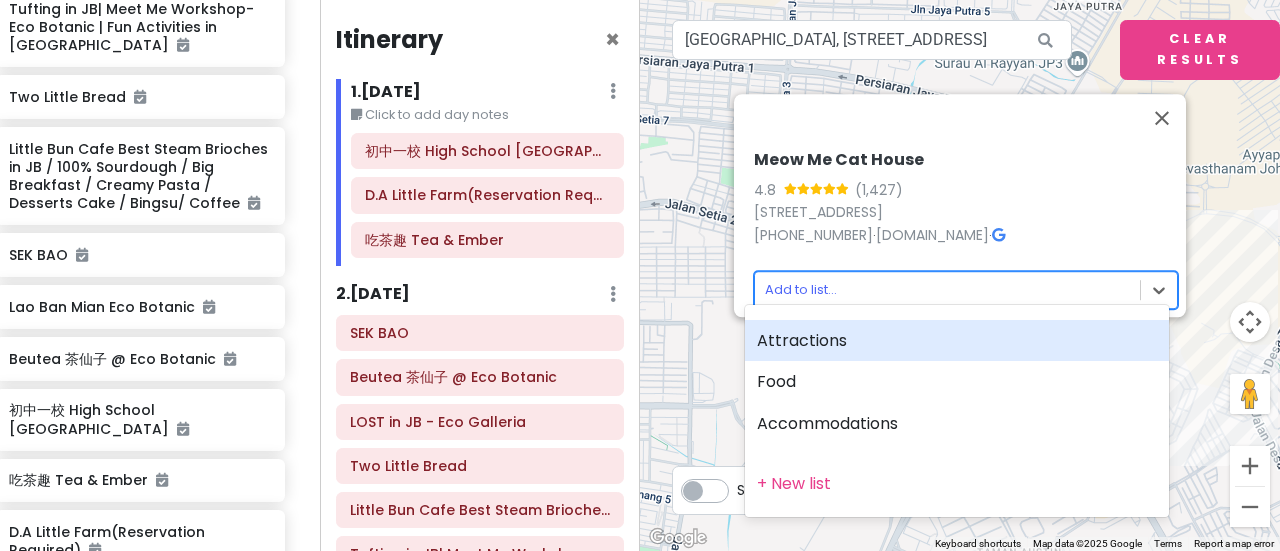 click on "Johor Bahru Trip_Addy Birthday Private Change Dates Make a Copy Delete Trip Go Pro ⚡️ Give Feedback 💡 Support Scout ☕️ Itinerary Share Publish Notes Add notes... Attractions   Edit Reorder Delete List LOST in JB - Eco Galleria Tufting in JB| Meet Me Workshop-Eco Botanic | Fun Activities in [GEOGRAPHIC_DATA] Two Little Bread Little Bun Cafe Best Steam Brioches in JB / 100% Sourdough / Big Breakfast / Creamy Pasta / Desserts Cake / Bingsu/ Coffee SEK [PERSON_NAME] Ban Mian Eco Botanic Beutea 茶仙子 @ Eco Botanic 初中一校 High School Kopitiam 吃茶趣 Tea & Ember D.A Little Farm(Reservation Required) Food   Edit Reorder Delete List Accommodations   Edit Reorder Delete List Find hotels on [DOMAIN_NAME] + Add a section Itinerary × 1 .  [DATE] Edit Day Notes Delete Day   Click to add day notes 初中一校 High School Kopitiam D.A Little Farm(Reservation Required) 吃茶趣 Tea & Ember 2 .  [DATE] Add Day Notes Delete Day SEK BAO Beutea 茶仙子 @ Eco Botanic LOST in JB - Eco Galleria [GEOGRAPHIC_DATA]" at bounding box center (640, 275) 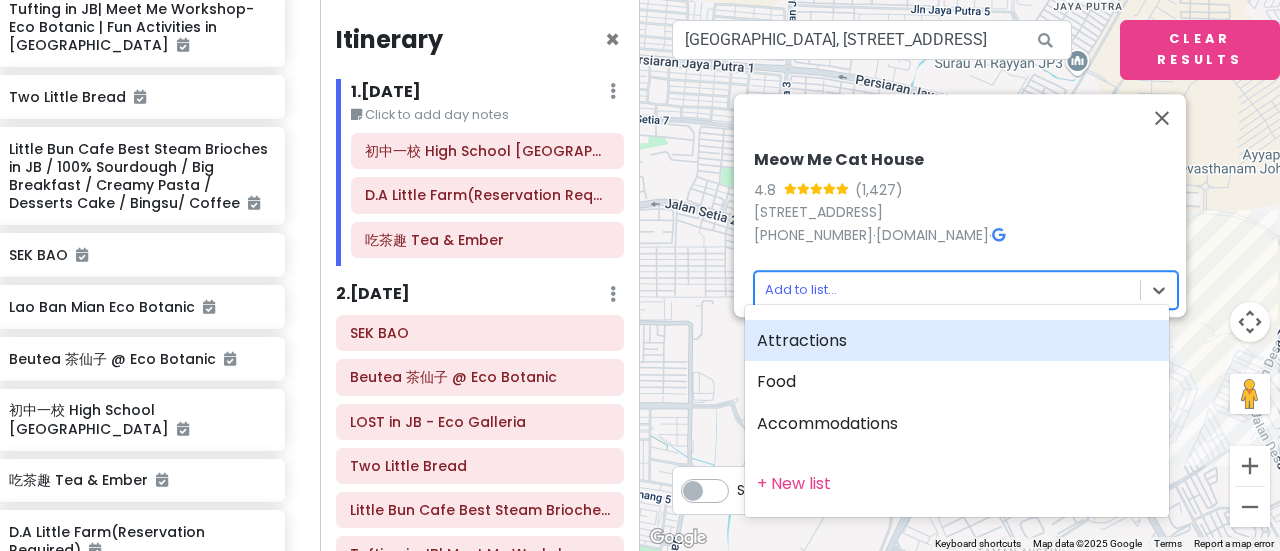 click on "Attractions" at bounding box center (957, 341) 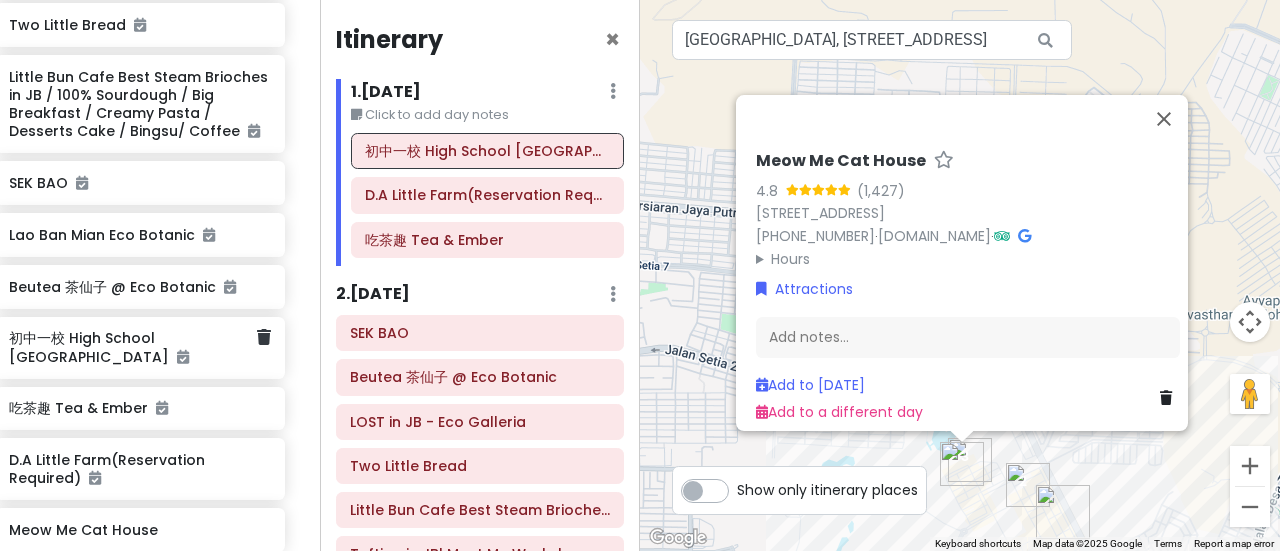 scroll, scrollTop: 623, scrollLeft: 20, axis: both 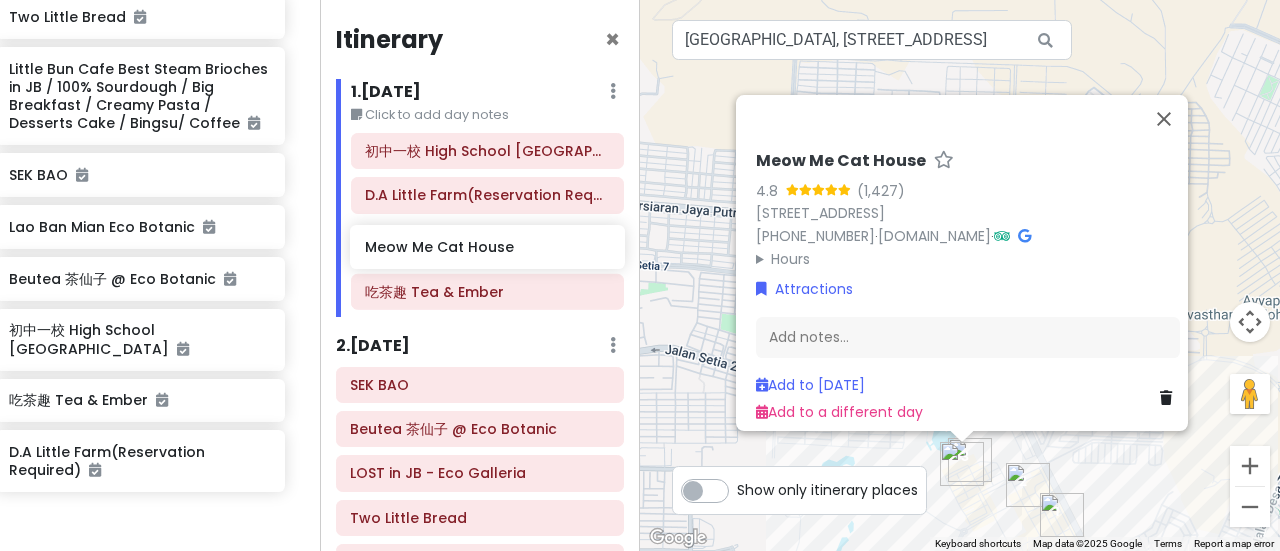 drag, startPoint x: 143, startPoint y: 467, endPoint x: 499, endPoint y: 241, distance: 421.6776 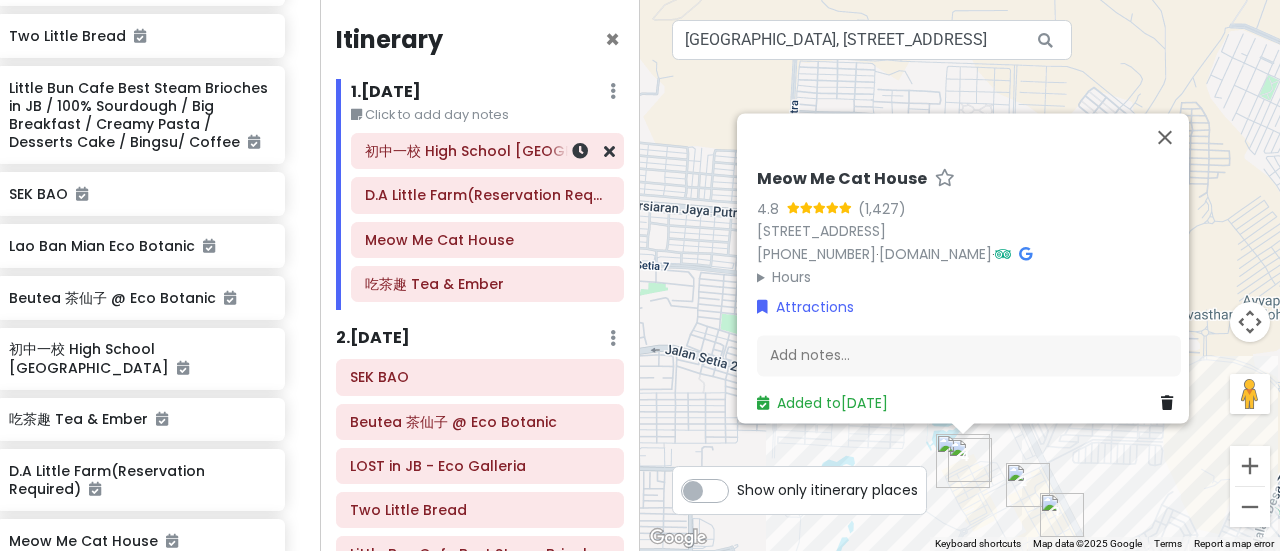 scroll, scrollTop: 607, scrollLeft: 20, axis: both 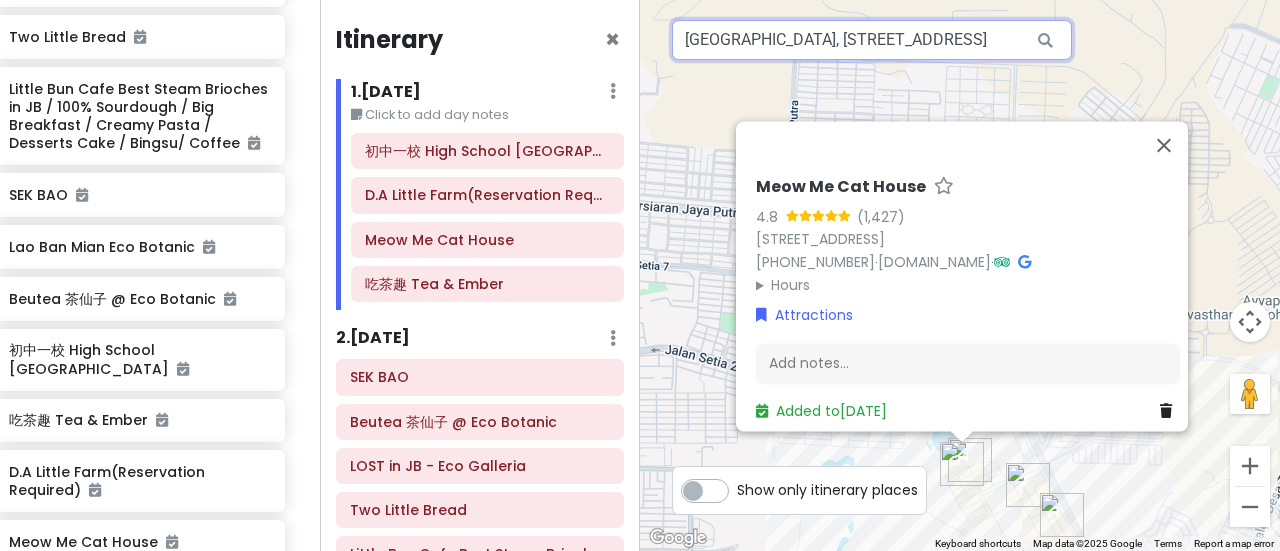 click on "[GEOGRAPHIC_DATA], [STREET_ADDRESS]" at bounding box center (872, 40) 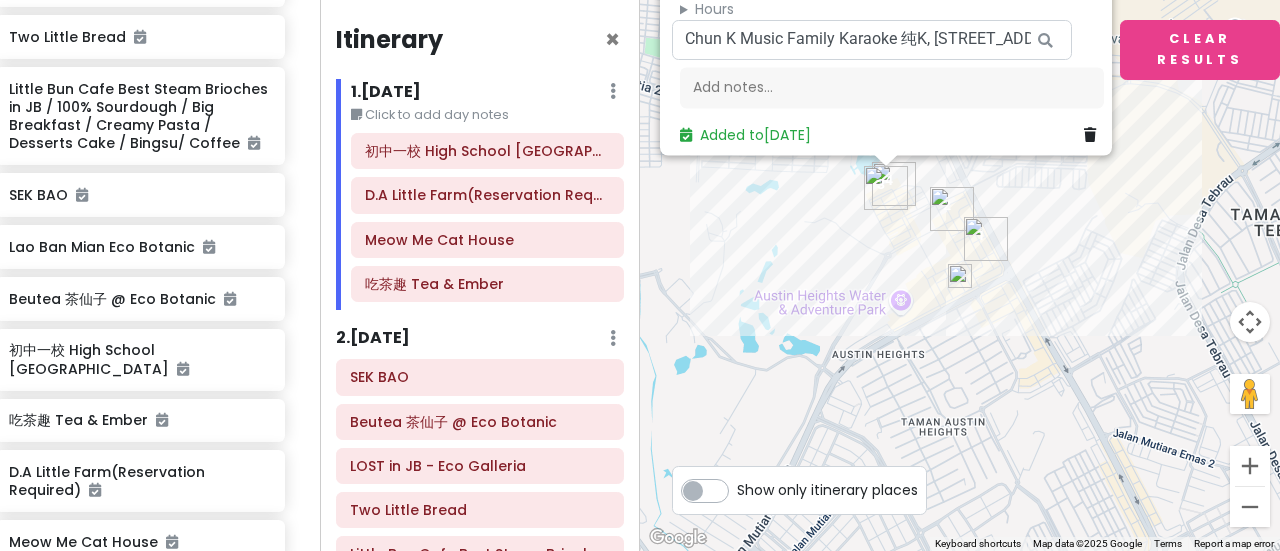 click at bounding box center (960, 276) 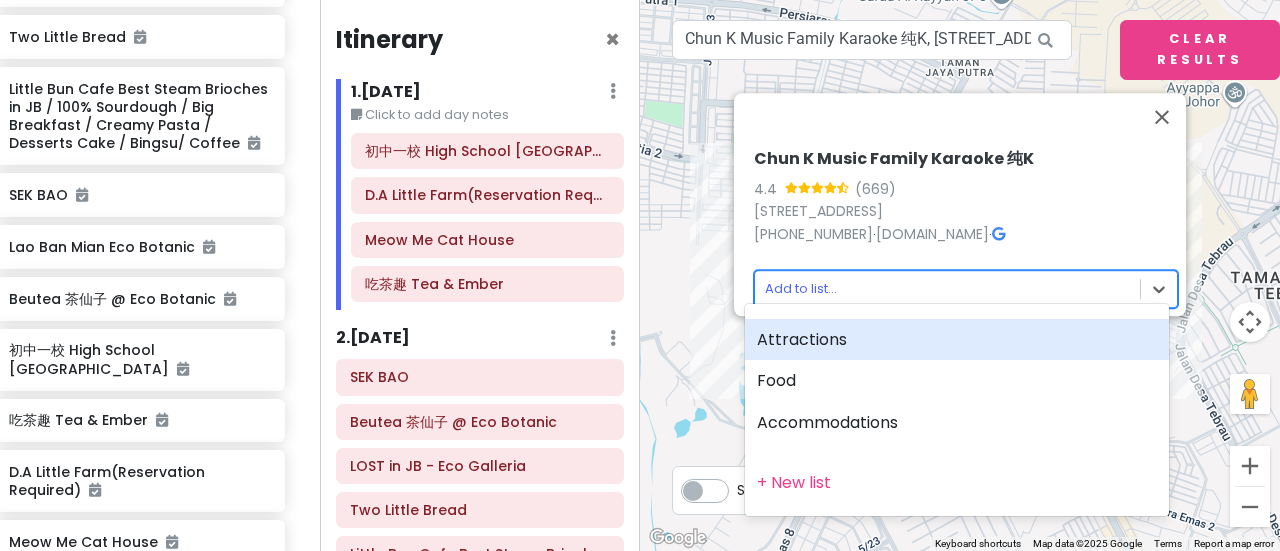 click on "Johor Bahru Trip_Addy Birthday Private Change Dates Make a Copy Delete Trip Go Pro ⚡️ Give Feedback 💡 Support Scout ☕️ Itinerary Share Publish Notes Add notes... Attractions   Edit Reorder Delete List LOST in JB - Eco Galleria Tufting in JB| Meet Me Workshop-Eco Botanic | Fun Activities in [GEOGRAPHIC_DATA] Two Little Bread Little Bun Cafe Best Steam Brioches in JB / 100% Sourdough / Big Breakfast / Creamy Pasta / Desserts Cake / Bingsu/ Coffee SEK [PERSON_NAME] Ban Mian Eco Botanic Beutea 茶仙子 @ Eco Botanic 初中一校 High School Kopitiam 吃茶趣 Tea & Ember D.A Little Farm(Reservation Required) Meow Me Cat House Food   Edit Reorder Delete List Accommodations   Edit Reorder Delete List Find hotels on [DOMAIN_NAME] + Add a section Itinerary × 1 .  [DATE] Edit Day Notes Delete Day   Click to add day notes 初中一校 High School Kopitiam D.A [GEOGRAPHIC_DATA](Reservation Required) Meow Me Cat House 吃茶趣 Tea & Ember 2 .  [DATE] Add Day Notes Delete Day SEK BAO Beutea 茶仙子 @ Eco Botanic 3 .  +" at bounding box center [640, 275] 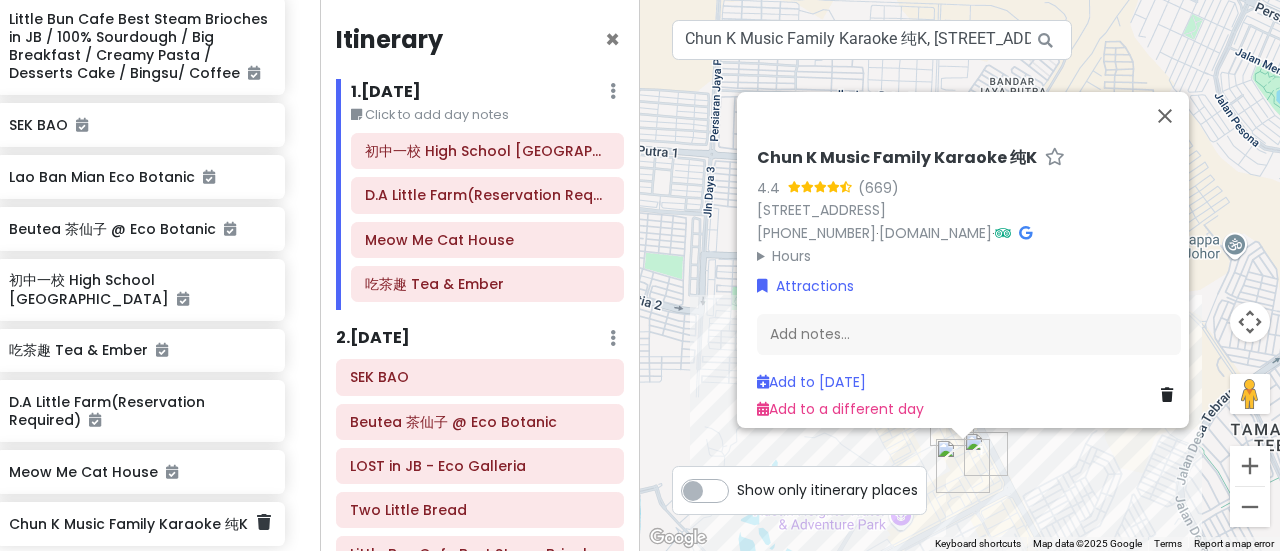 scroll, scrollTop: 680, scrollLeft: 20, axis: both 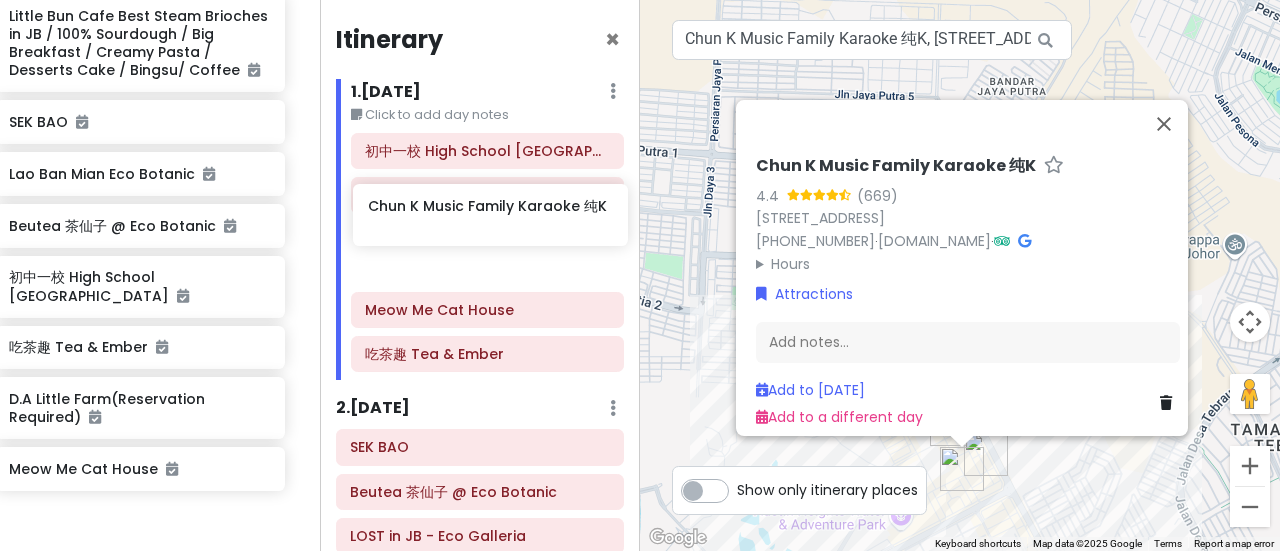 drag, startPoint x: 133, startPoint y: 500, endPoint x: 490, endPoint y: 232, distance: 446.40005 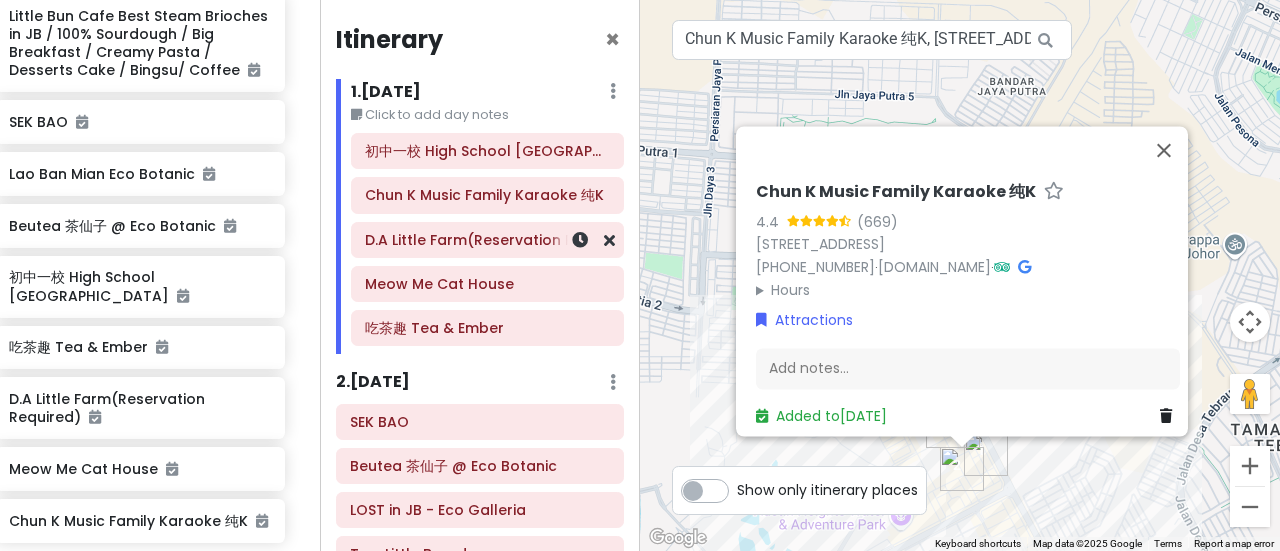 scroll, scrollTop: 671, scrollLeft: 20, axis: both 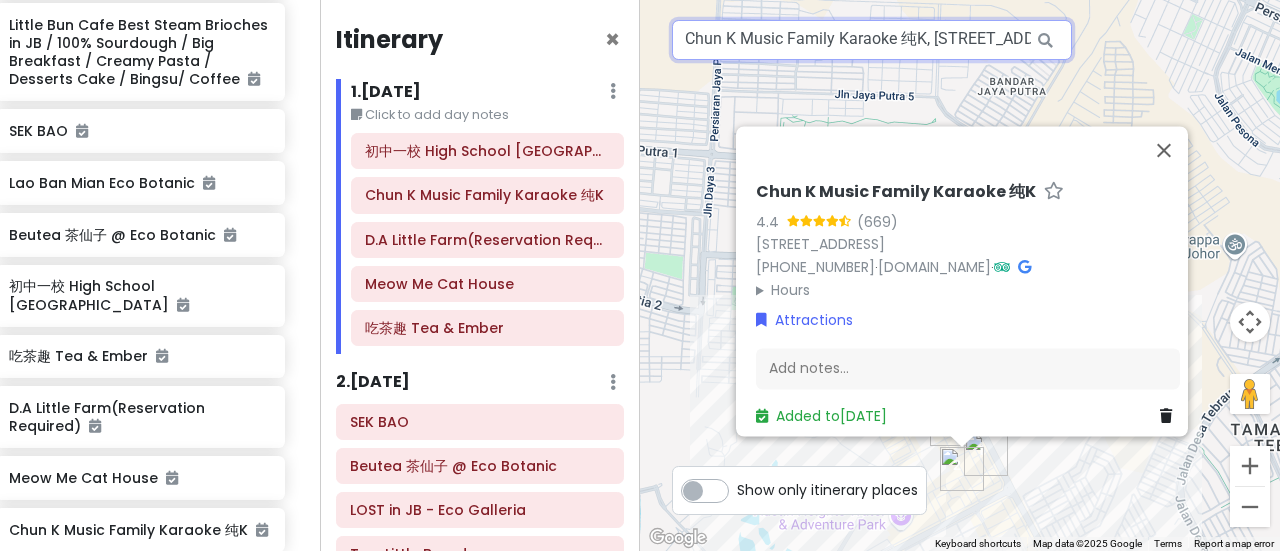 click on "Chun K Music Family Karaoke 纯K, [STREET_ADDRESS]" at bounding box center [872, 40] 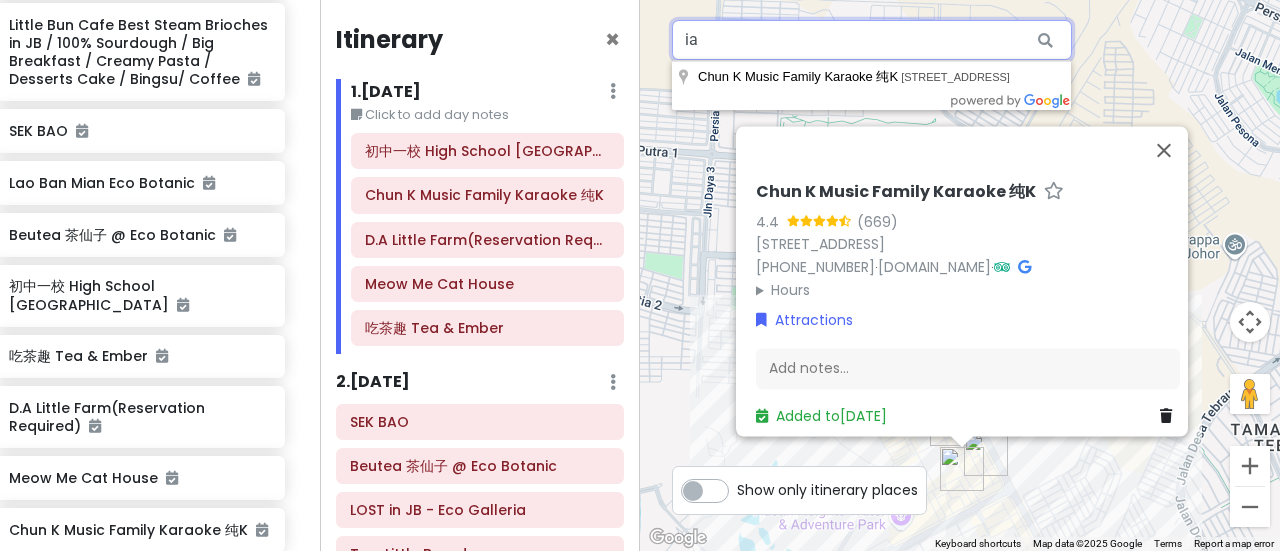 type on "a" 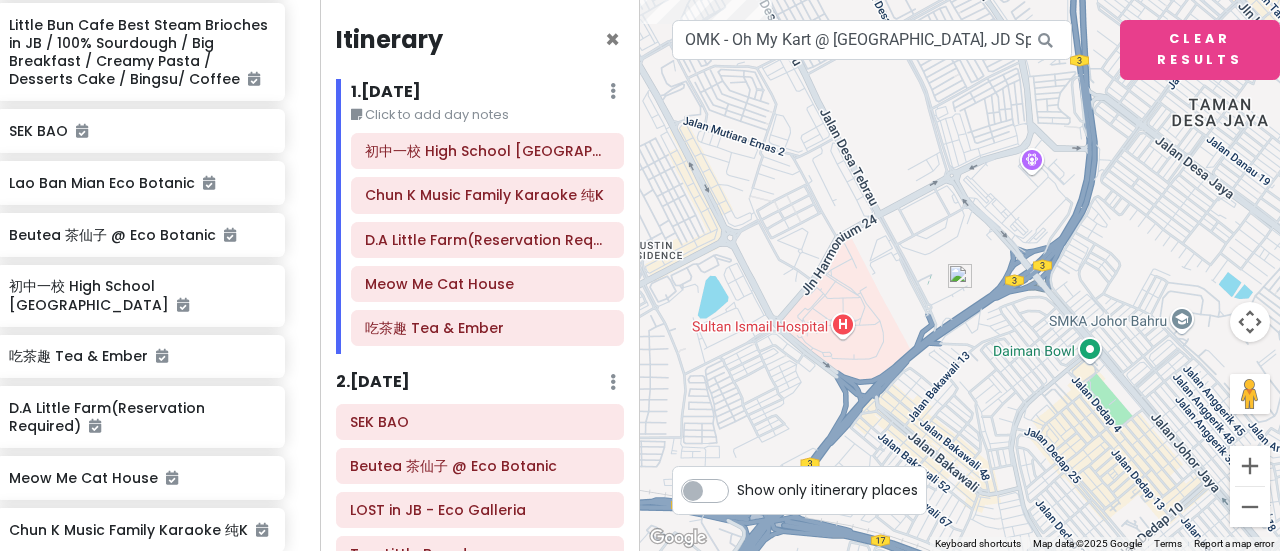 click at bounding box center [960, 276] 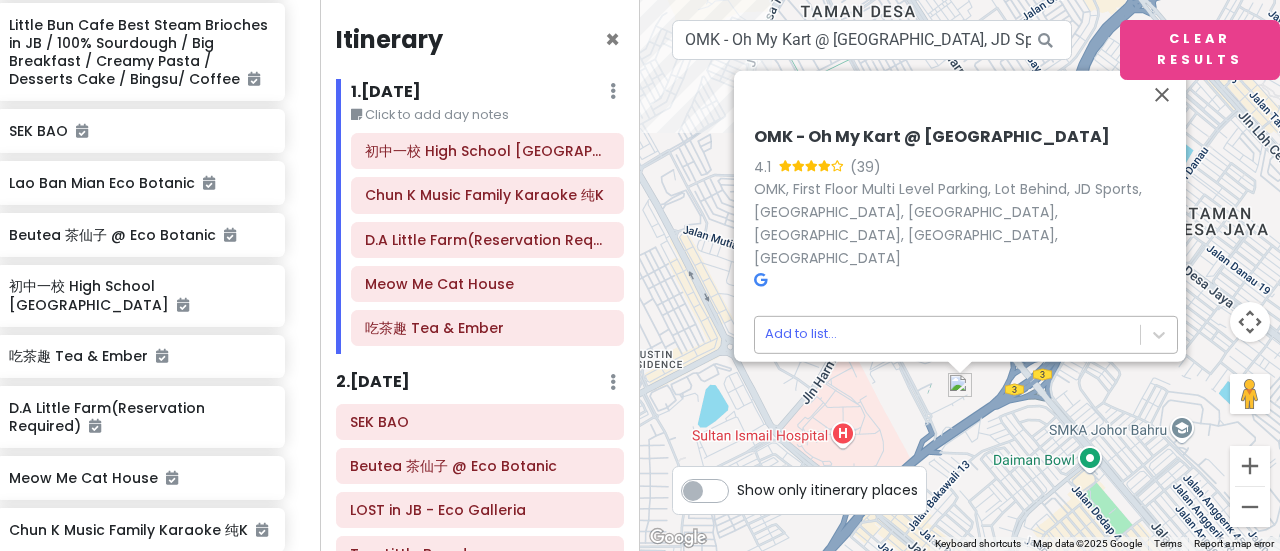 click on "Johor Bahru Trip_Addy Birthday Private Change Dates Make a Copy Delete Trip Go Pro ⚡️ Give Feedback 💡 Support Scout ☕️ Itinerary Share Publish Notes Add notes... Attractions   Edit Reorder Delete List LOST in JB - Eco Galleria Tufting in JB| Meet Me Workshop-Eco Botanic | Fun Activities in [GEOGRAPHIC_DATA] Two Little Bread Little Bun Cafe Best Steam Brioches in JB / 100% Sourdough / Big Breakfast / Creamy Pasta / Desserts Cake / Bingsu/ Coffee SEK [PERSON_NAME] Ban Mian Eco Botanic Beutea 茶仙子 @ Eco Botanic 初中一校 High School Kopitiam 吃茶趣 Tea & Ember D.A Little Farm(Reservation Required) Meow Me Cat House Chun K Music Family Karaoke 纯K Food   Edit Reorder Delete List Accommodations   Edit Reorder Delete List Find hotels on [DOMAIN_NAME] + Add a section Itinerary × 1 .  [DATE] Edit Day Notes Delete Day   Click to add day notes 初中一校 High School Kopitiam Chun K Music Family Karaoke 纯K D.A Little Farm(Reservation Required) Meow Me Cat House 吃茶趣 Tea & Ember 2 .  [DATE] 3 ." at bounding box center (640, 275) 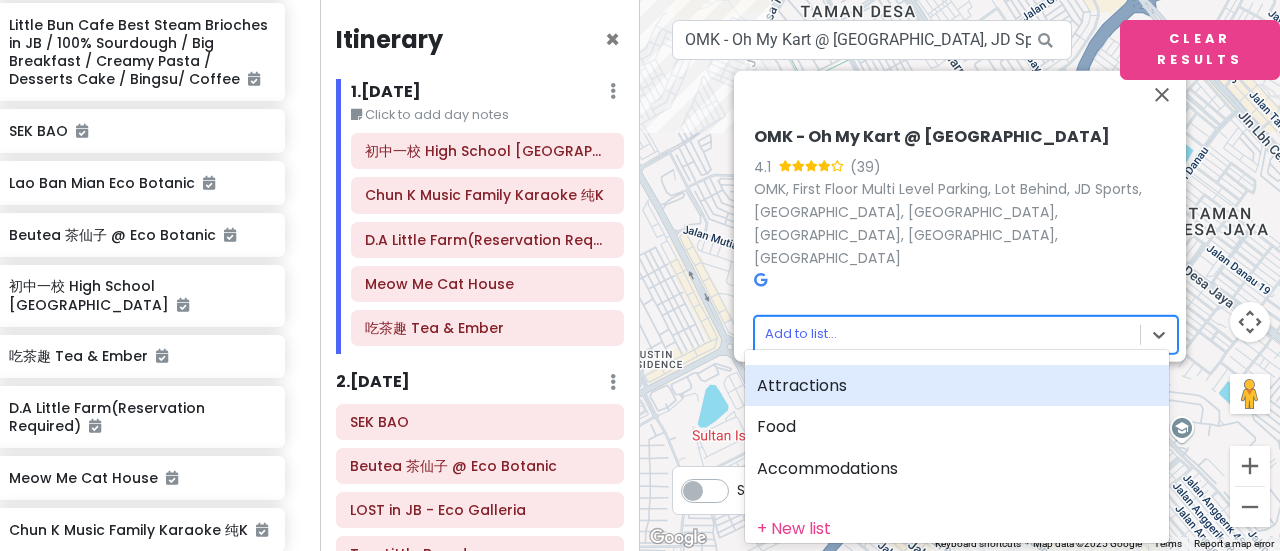 click on "Attractions" at bounding box center (957, 386) 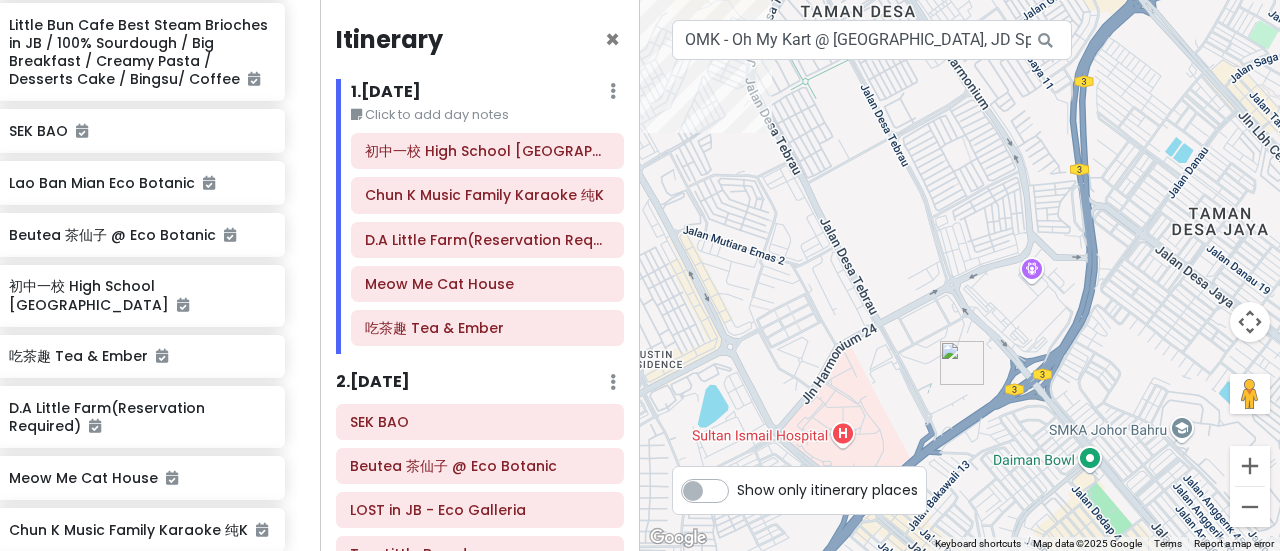 scroll, scrollTop: 741, scrollLeft: 20, axis: both 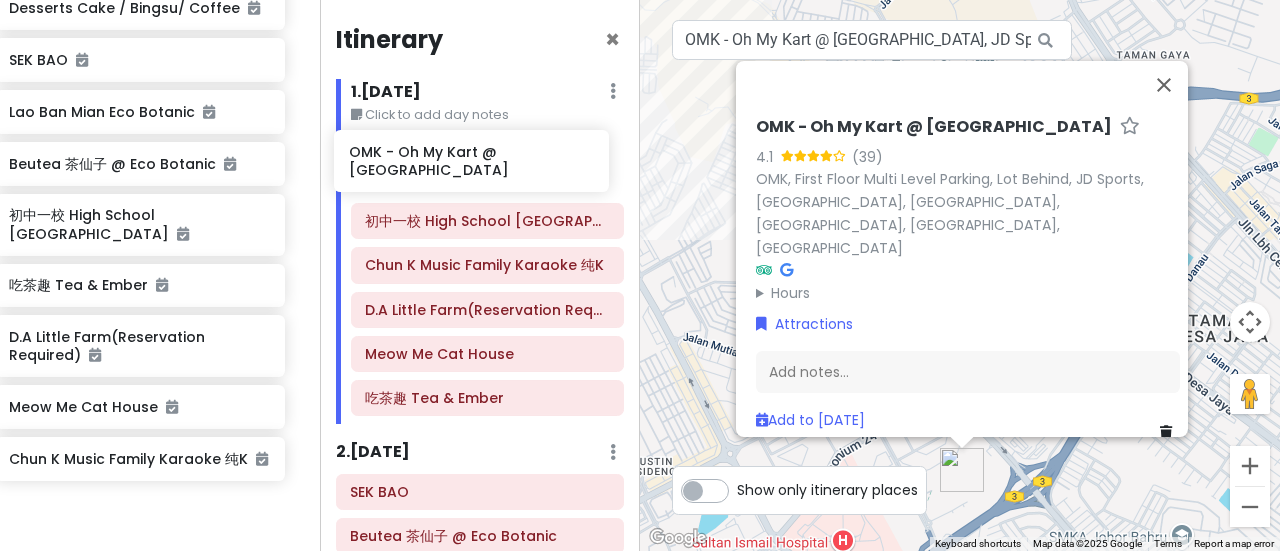 drag, startPoint x: 138, startPoint y: 501, endPoint x: 480, endPoint y: 179, distance: 469.73184 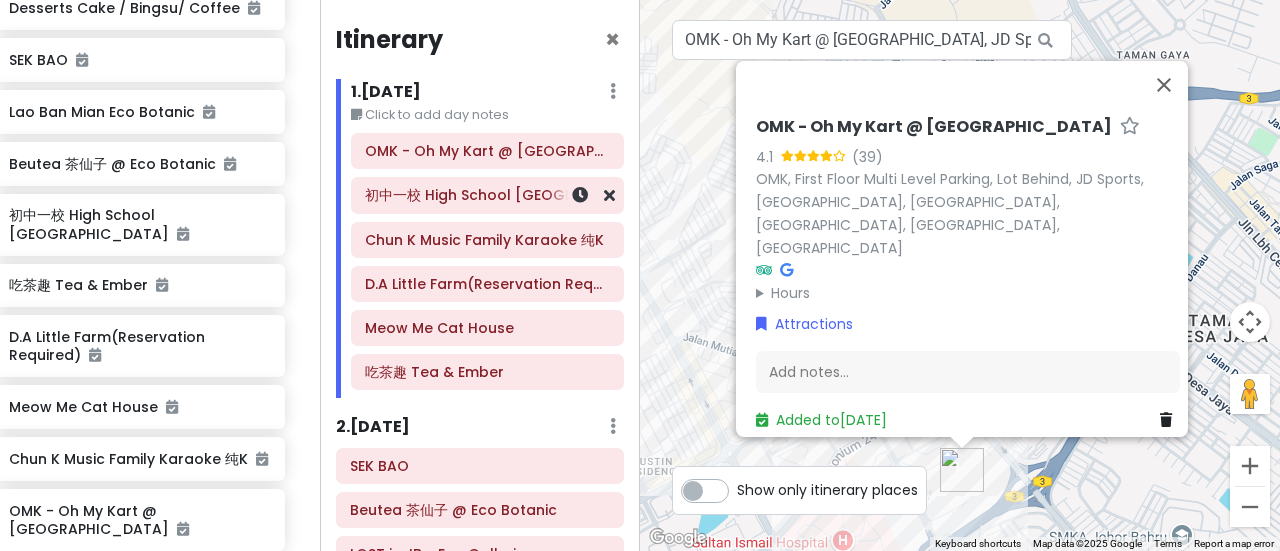 scroll, scrollTop: 739, scrollLeft: 20, axis: both 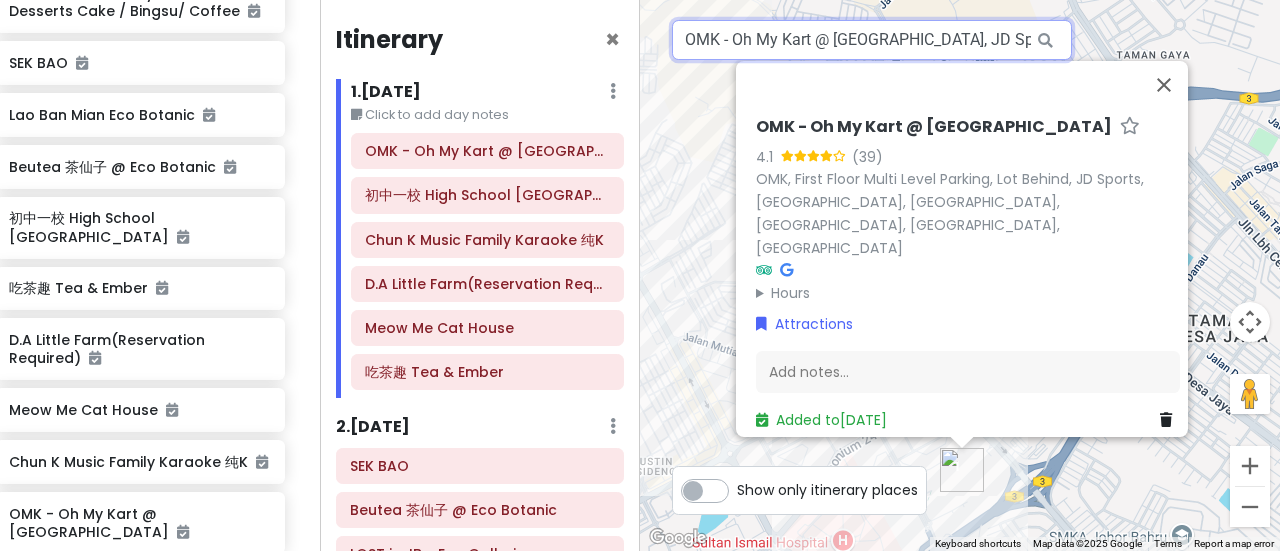 click on "OMK - Oh My Kart @ [GEOGRAPHIC_DATA], JD Sports, [GEOGRAPHIC_DATA], [GEOGRAPHIC_DATA], [GEOGRAPHIC_DATA], [GEOGRAPHIC_DATA], [GEOGRAPHIC_DATA]" at bounding box center (872, 40) 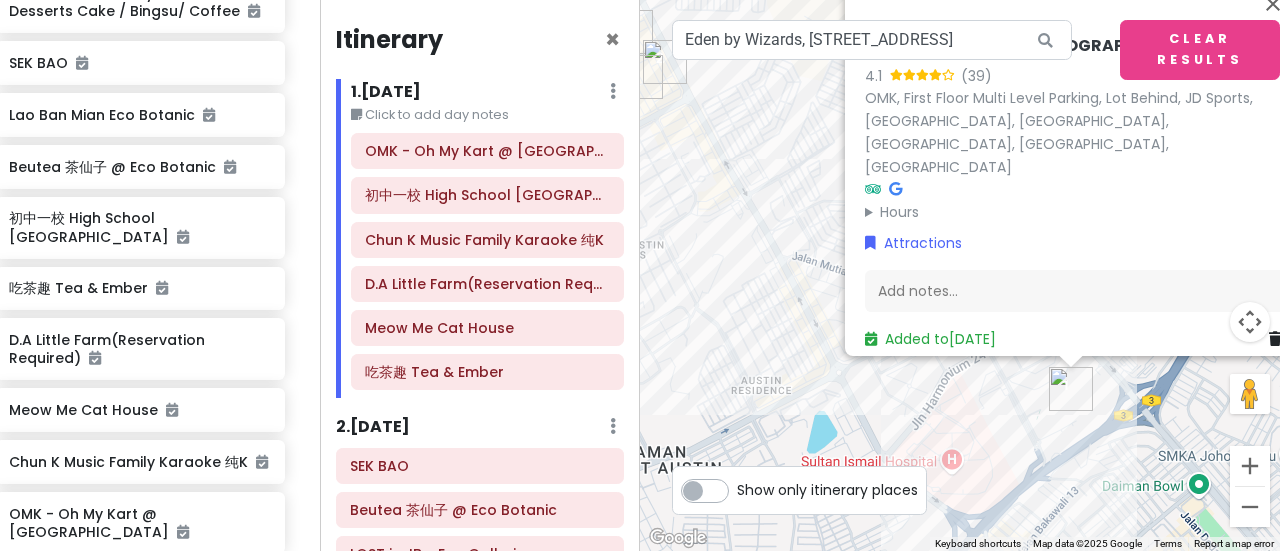click on "OMK - Oh My Kart @ [GEOGRAPHIC_DATA] 4.1        (39) OMK, First Floor Multi Level Parking, Lot Behind, JD Sports, [GEOGRAPHIC_DATA], [GEOGRAPHIC_DATA], [GEOGRAPHIC_DATA] Hours [DATE]  10:00 AM – 10:00 PM [DATE]  10:00 AM – 10:00 PM [DATE]  10:00 AM – 10:00 PM [DATE]  10:00 AM – 10:00 PM [DATE]  10:00 AM – 10:30 PM [DATE]  10:00 AM – 10:30 PM [DATE]  10:00 AM – 10:00 PM Attractions Add notes... Added to  [DATE]" at bounding box center [960, 275] 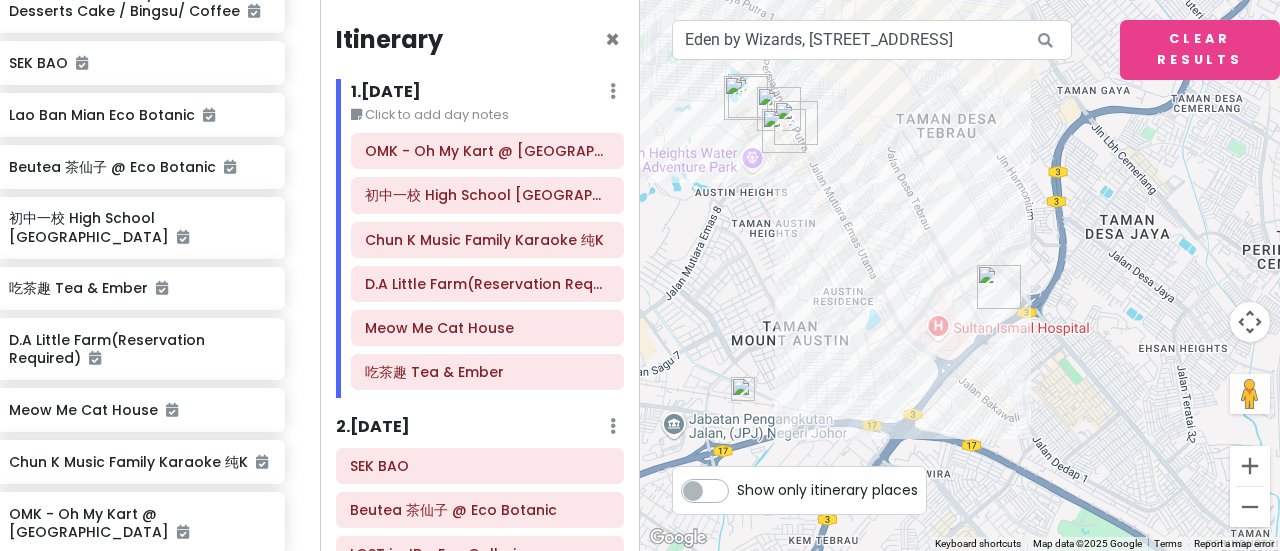 click at bounding box center (743, 389) 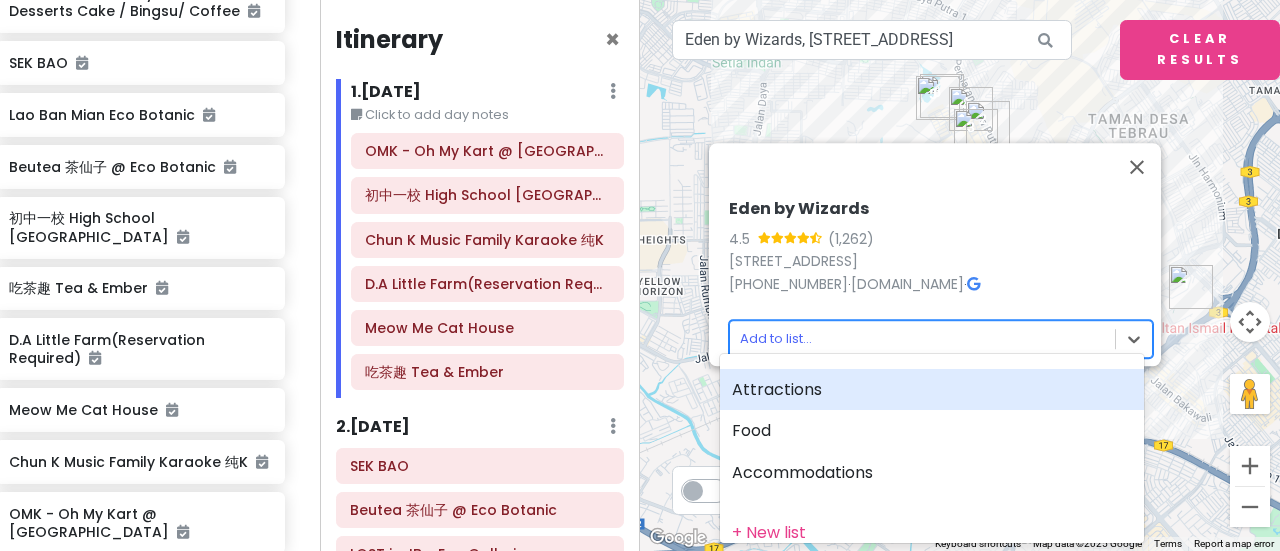click on "Johor Bahru Trip_Addy Birthday Private Change Dates Make a Copy Delete Trip Go Pro ⚡️ Give Feedback 💡 Support Scout ☕️ Itinerary Share Publish Notes Add notes... Attractions   Edit Reorder Delete List LOST in JB - Eco Galleria Tufting in JB| Meet Me Workshop-Eco Botanic | Fun Activities in [GEOGRAPHIC_DATA] Two Little Bread Little Bun Cafe Best Steam Brioches in JB / 100% Sourdough / Big Breakfast / Creamy Pasta / Desserts Cake / Bingsu/ Coffee SEK [PERSON_NAME] Ban Mian Eco Botanic Beutea 茶仙子 @ Eco Botanic 初中一校 High School Kopitiam 吃茶趣 Tea & Ember D.A Little Farm(Reservation Required) Meow Me Cat House Chun K Music Family Karaoke 纯K OMK - Oh My Kart @ [GEOGRAPHIC_DATA] Tebrau City Food   Edit Reorder Delete List Accommodations   Edit Reorder Delete List Find hotels on [DOMAIN_NAME] + Add a section Itinerary × 1 .  [DATE] Edit Day Notes Delete Day   Click to add day notes OMK - Oh My Kart @ [GEOGRAPHIC_DATA] [GEOGRAPHIC_DATA] Kopitiam Chun K Music Family Karaoke 纯K 2 .  [DATE]" at bounding box center [640, 275] 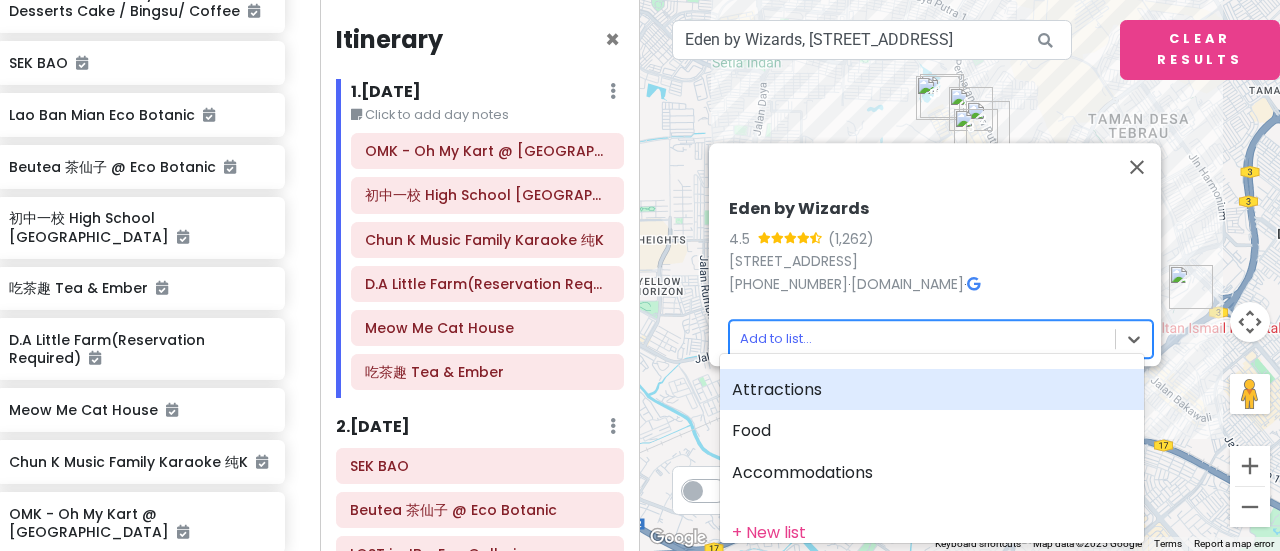 click on "Attractions" at bounding box center (932, 390) 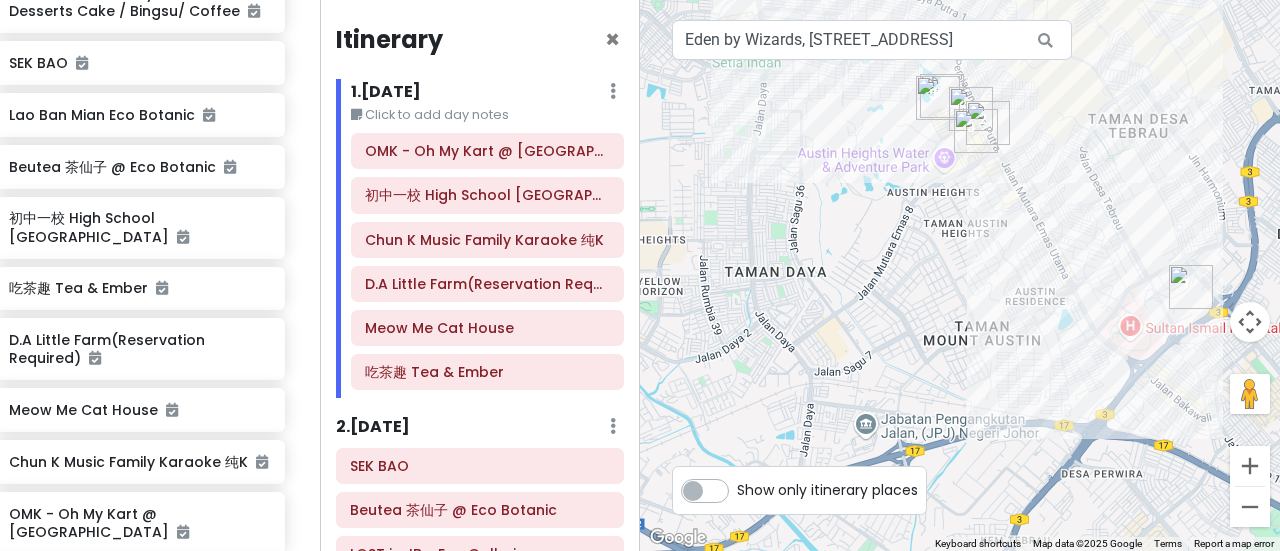scroll, scrollTop: 790, scrollLeft: 20, axis: both 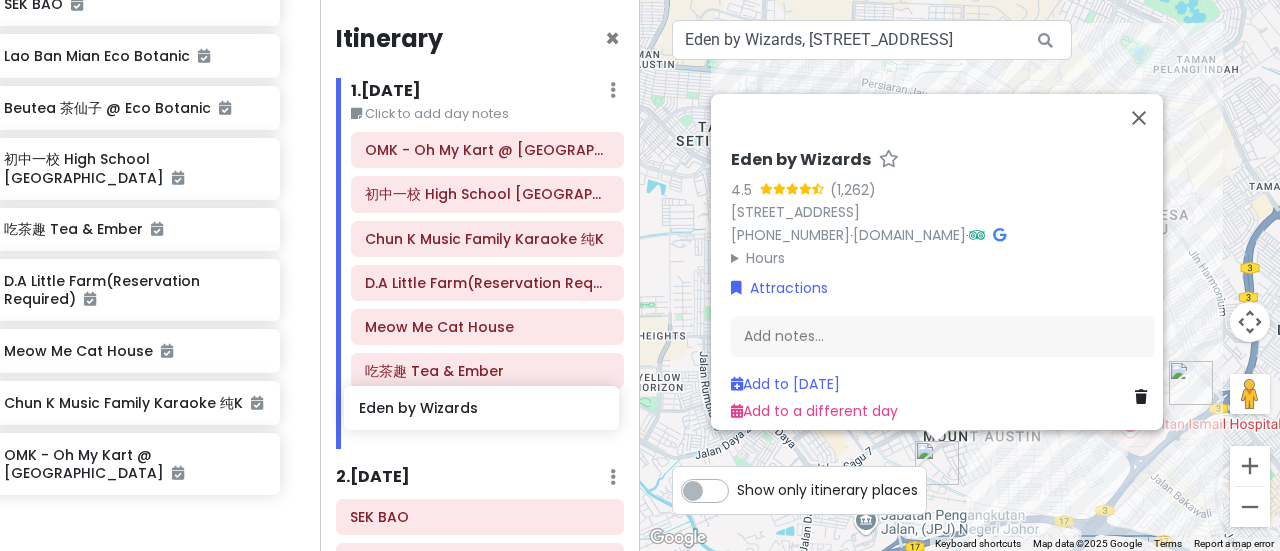 drag, startPoint x: 110, startPoint y: 508, endPoint x: 460, endPoint y: 418, distance: 361.38623 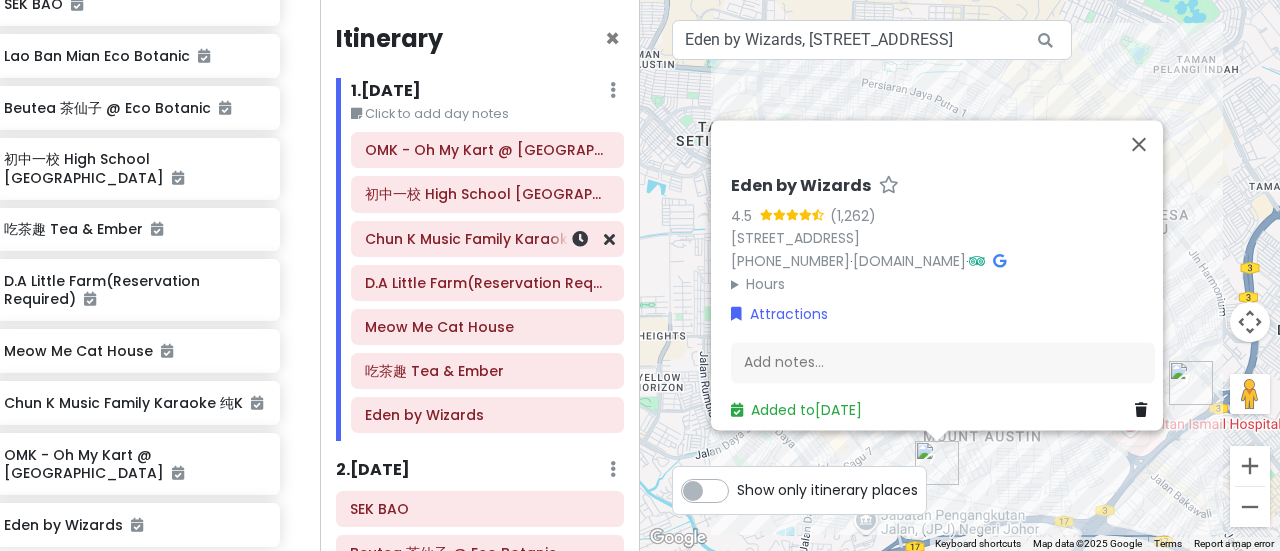 scroll, scrollTop: 792, scrollLeft: 26, axis: both 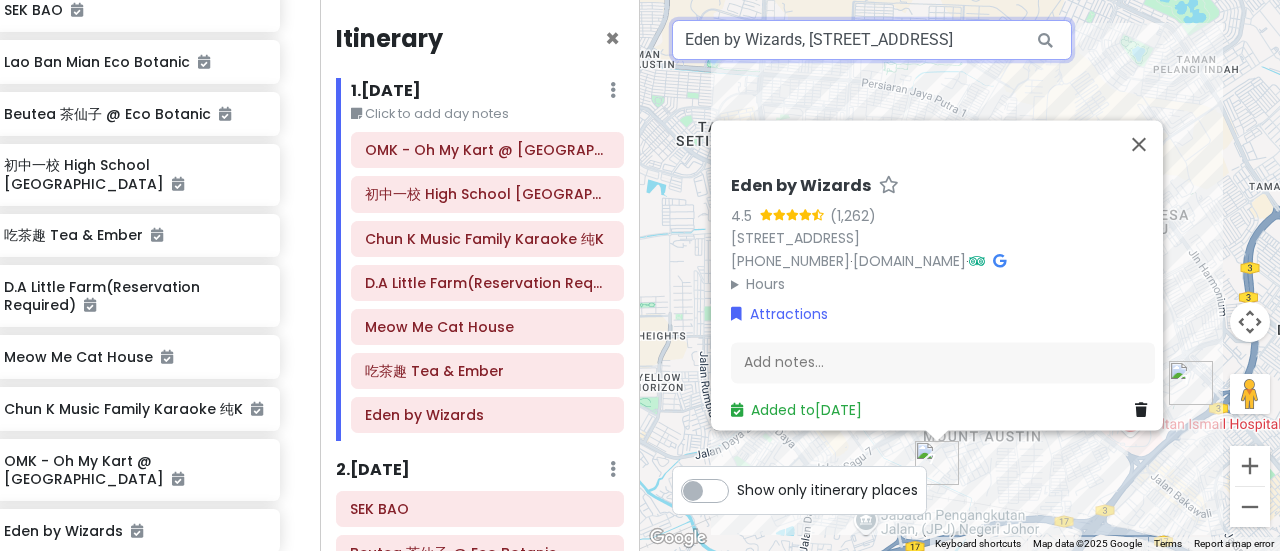 click on "Eden by Wizards, [STREET_ADDRESS]" at bounding box center (872, 40) 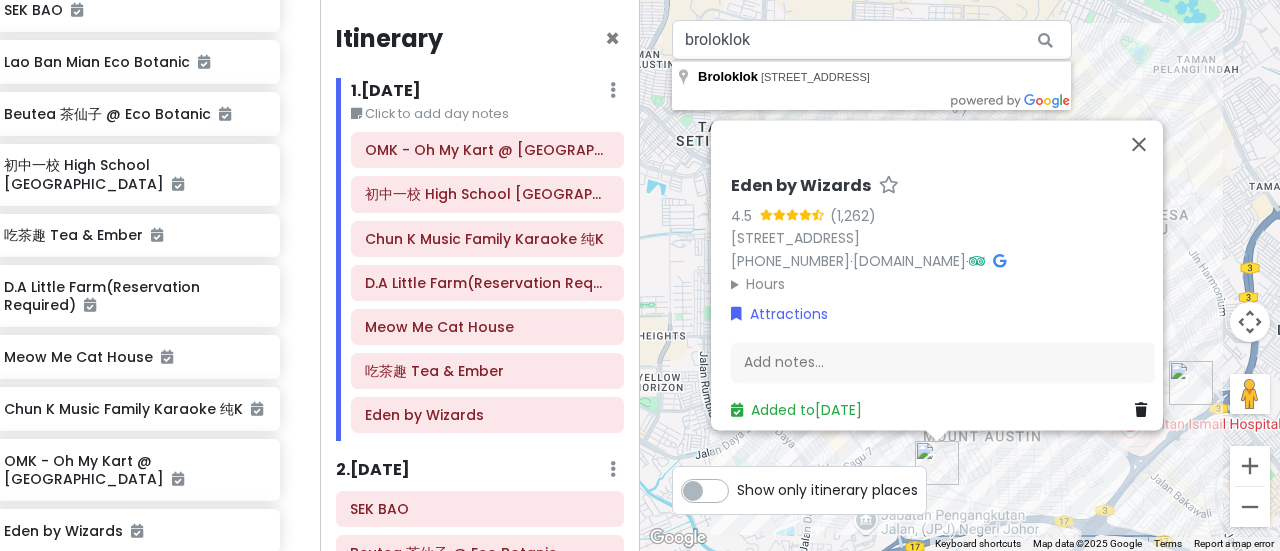 click on "Johor Bahru Trip_Addy Birthday Private Change Dates Make a Copy Delete Trip Go Pro ⚡️ Give Feedback 💡 Support Scout ☕️ Itinerary Share Publish Notes Add notes... Attractions   Edit Reorder Delete List LOST in JB - Eco Galleria Tufting in JB| Meet Me Workshop-Eco Botanic | Fun Activities in [GEOGRAPHIC_DATA] Two Little Bread Little Bun Cafe Best Steam Brioches in JB / 100% Sourdough / Big Breakfast / Creamy Pasta / Desserts Cake / Bingsu/ Coffee SEK [PERSON_NAME] Ban Mian Eco Botanic Beutea 茶仙子 @ Eco Botanic 初中一校 High School Kopitiam 吃茶趣 Tea & Ember D.A Little Farm(Reservation Required) Meow Me Cat House Chun K Music Family Karaoke 纯K OMK - Oh My Kart @ [GEOGRAPHIC_DATA] [GEOGRAPHIC_DATA] Eden by Wizards Food   Edit Reorder Delete List Accommodations   Edit Reorder Delete List Find hotels on [DOMAIN_NAME] + Add a section Itinerary × 1 .  [DATE] Edit Day Notes Delete Day   Click to add day notes OMK - Oh My Kart @ [GEOGRAPHIC_DATA] Kopitiam Chun K Music Family Karaoke 纯K" at bounding box center [640, 275] 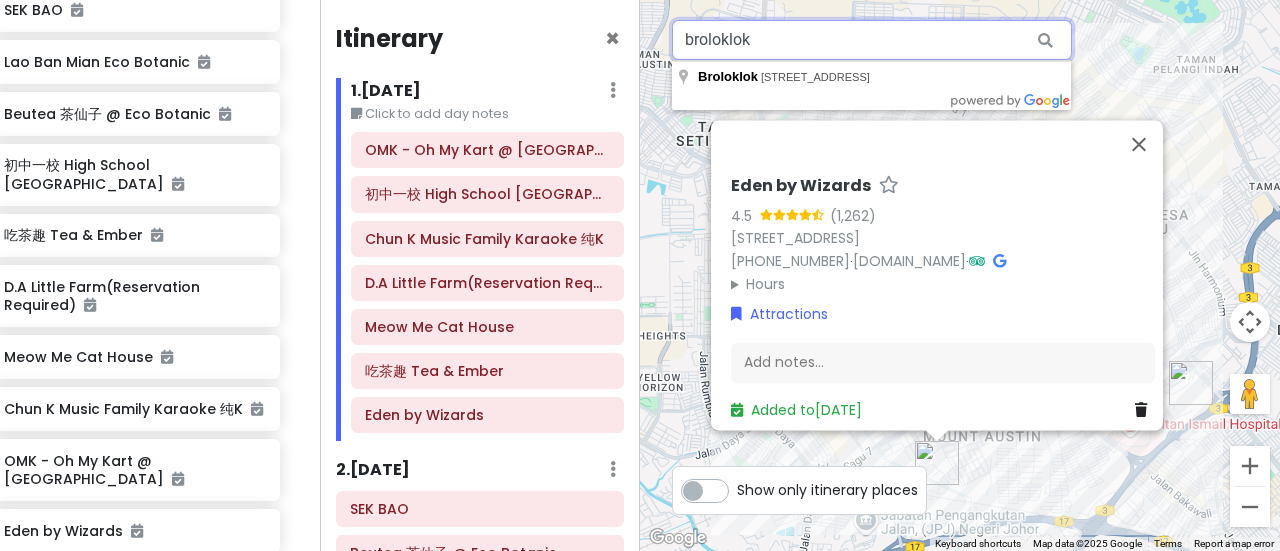 click on "broloklok" at bounding box center (872, 40) 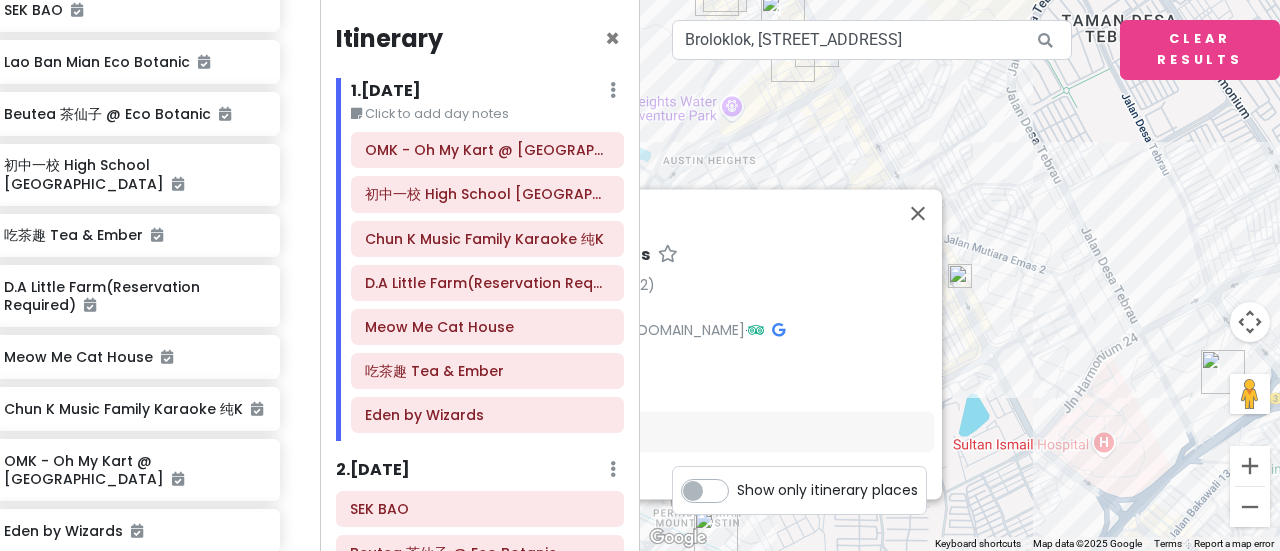 click at bounding box center [960, 276] 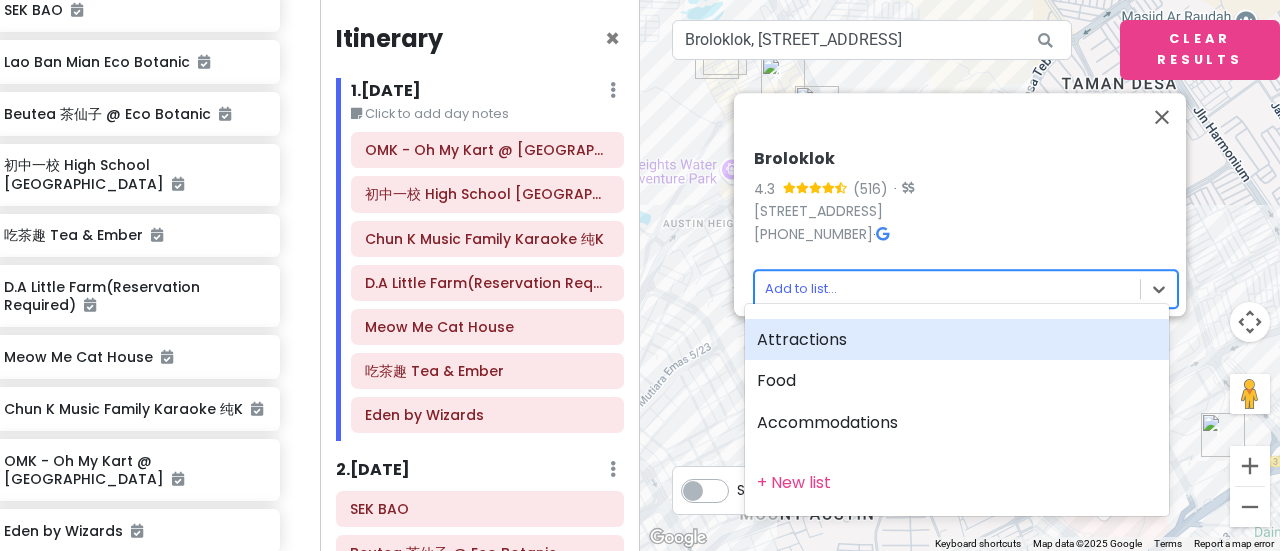 click on "Johor Bahru Trip_Addy Birthday Private Change Dates Make a Copy Delete Trip Go Pro ⚡️ Give Feedback 💡 Support Scout ☕️ Itinerary Share Publish Notes Add notes... Attractions   Edit Reorder Delete List LOST in JB - Eco Galleria Tufting in JB| Meet Me Workshop-Eco Botanic | Fun Activities in [GEOGRAPHIC_DATA] Two Little Bread Little Bun Cafe Best Steam Brioches in JB / 100% Sourdough / Big Breakfast / Creamy Pasta / Desserts Cake / Bingsu/ Coffee SEK [PERSON_NAME] Ban Mian Eco Botanic Beutea 茶仙子 @ Eco Botanic 初中一校 High School Kopitiam 吃茶趣 Tea & Ember D.A Little Farm(Reservation Required) Meow Me Cat House Chun K Music Family Karaoke 纯K OMK - Oh My Kart @ [GEOGRAPHIC_DATA] [GEOGRAPHIC_DATA] Eden by Wizards Food   Edit Reorder Delete List Accommodations   Edit Reorder Delete List Find hotels on [DOMAIN_NAME] + Add a section Itinerary × 1 .  [DATE] Edit Day Notes Delete Day   Click to add day notes OMK - Oh My Kart @ [GEOGRAPHIC_DATA] Kopitiam Chun K Music Family Karaoke 纯K" at bounding box center [640, 275] 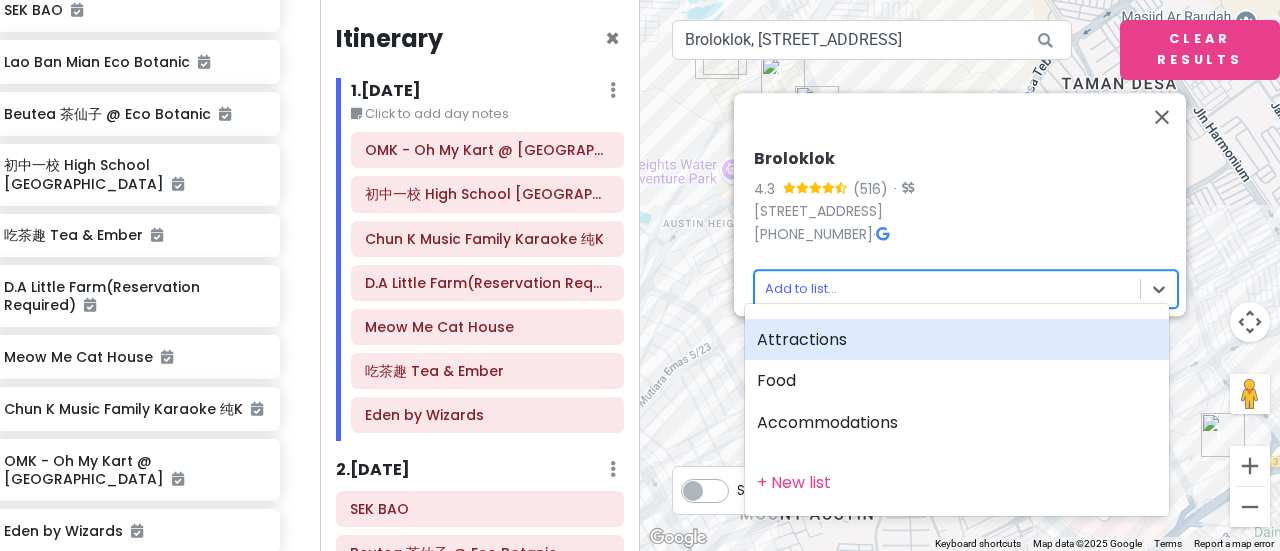 click on "Attractions" at bounding box center (957, 340) 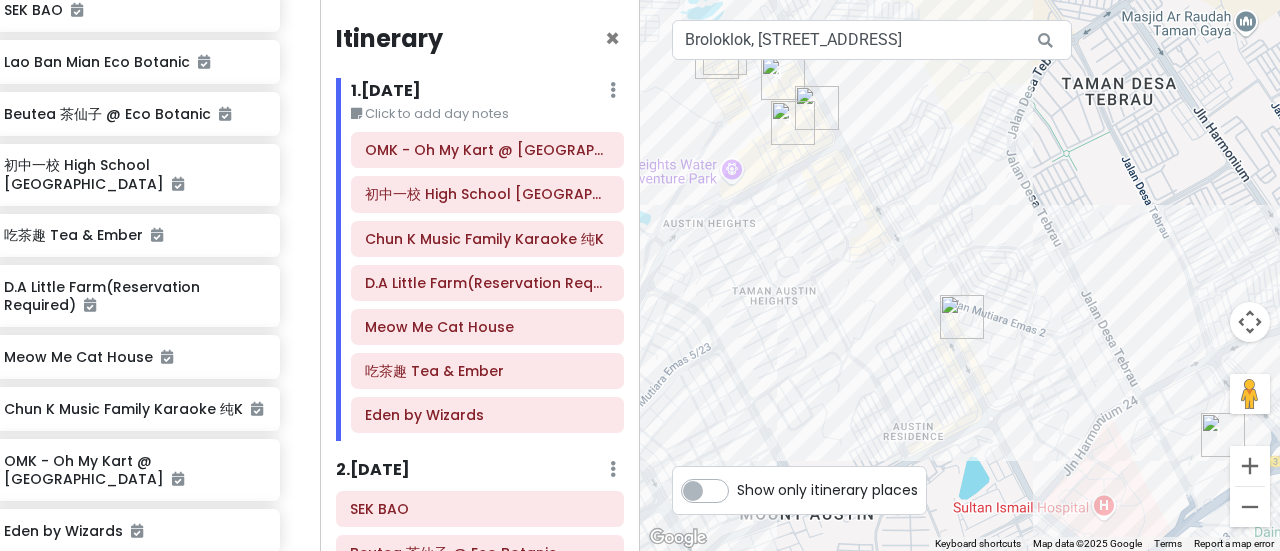scroll, scrollTop: 844, scrollLeft: 26, axis: both 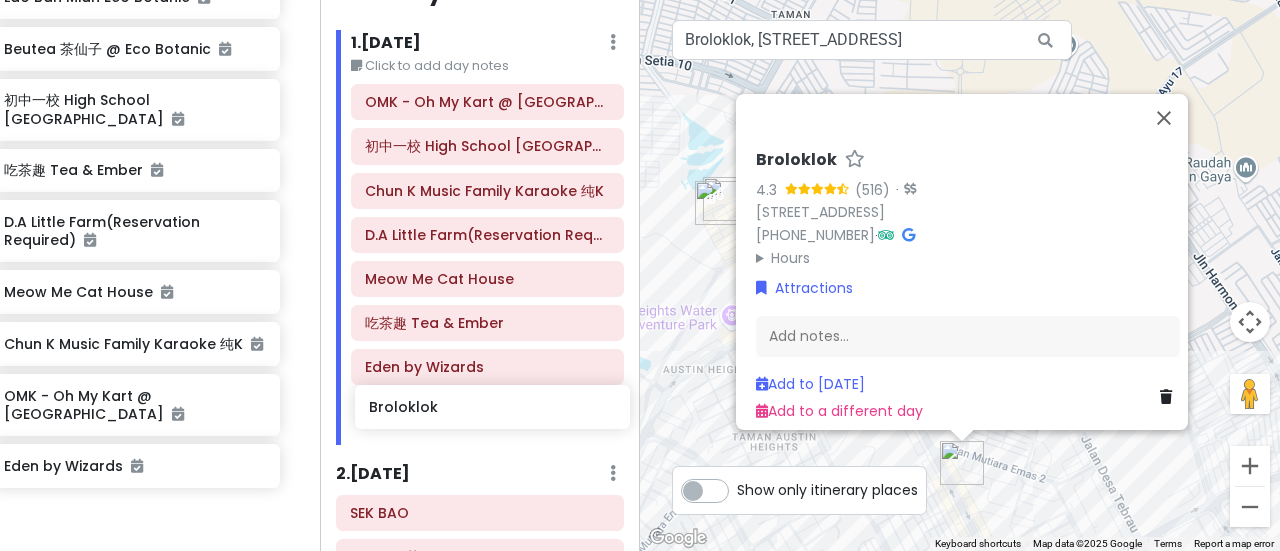 drag, startPoint x: 82, startPoint y: 511, endPoint x: 448, endPoint y: 422, distance: 376.66565 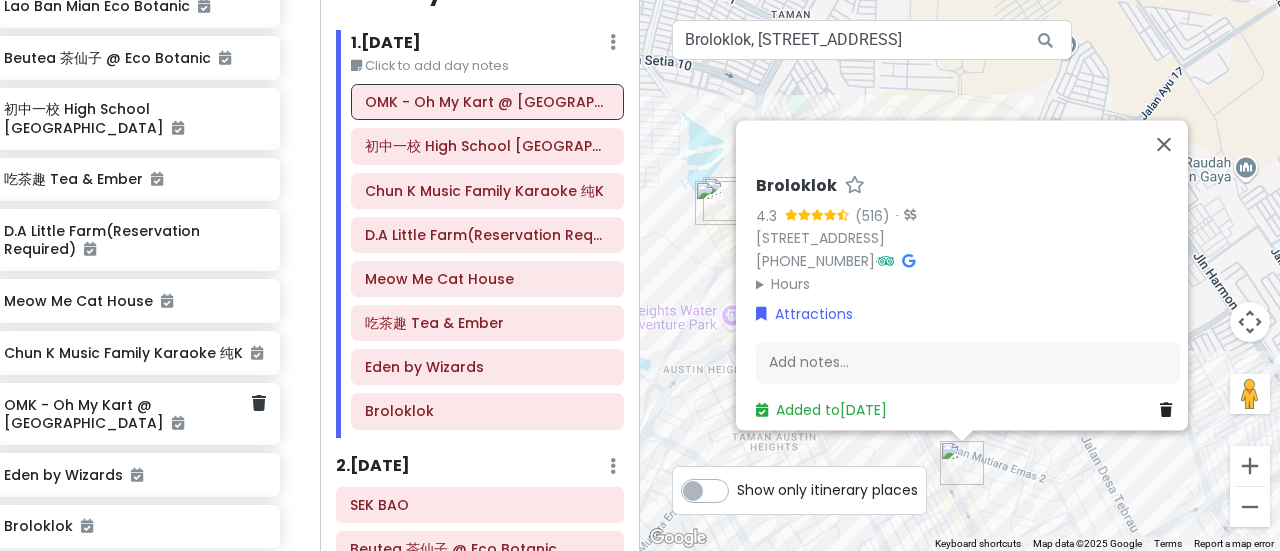 scroll, scrollTop: 988, scrollLeft: 28, axis: both 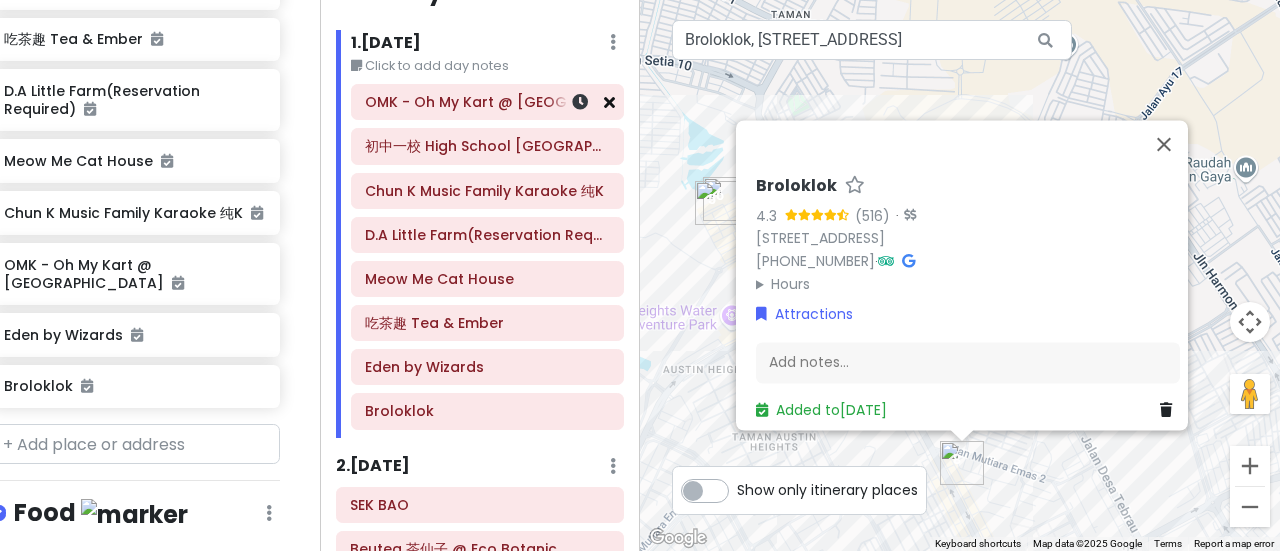 click at bounding box center [609, 102] 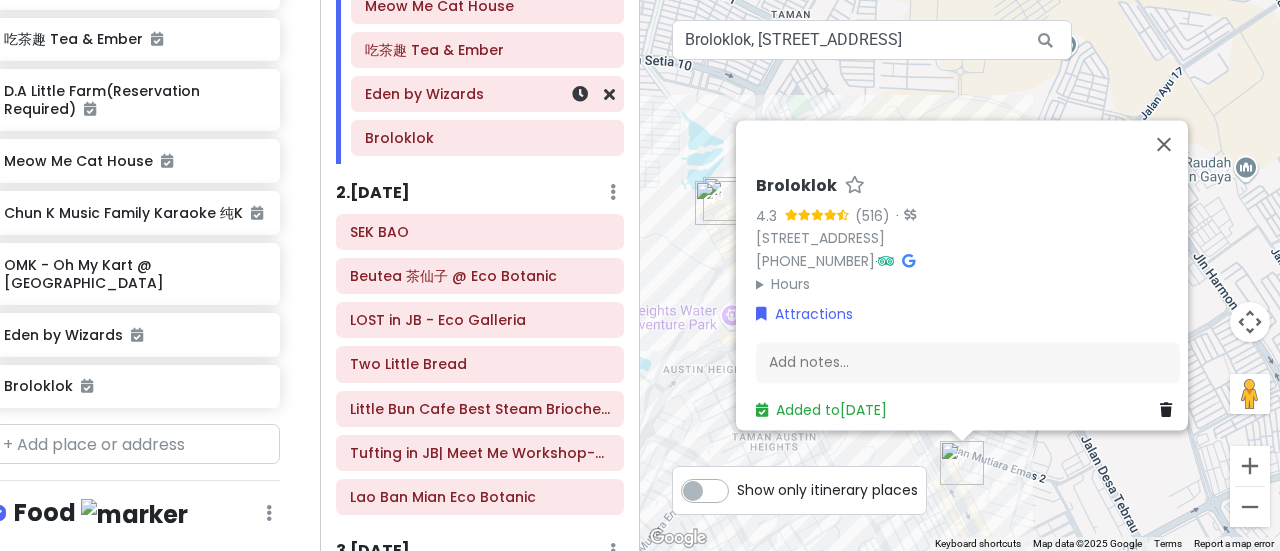 scroll, scrollTop: 402, scrollLeft: 0, axis: vertical 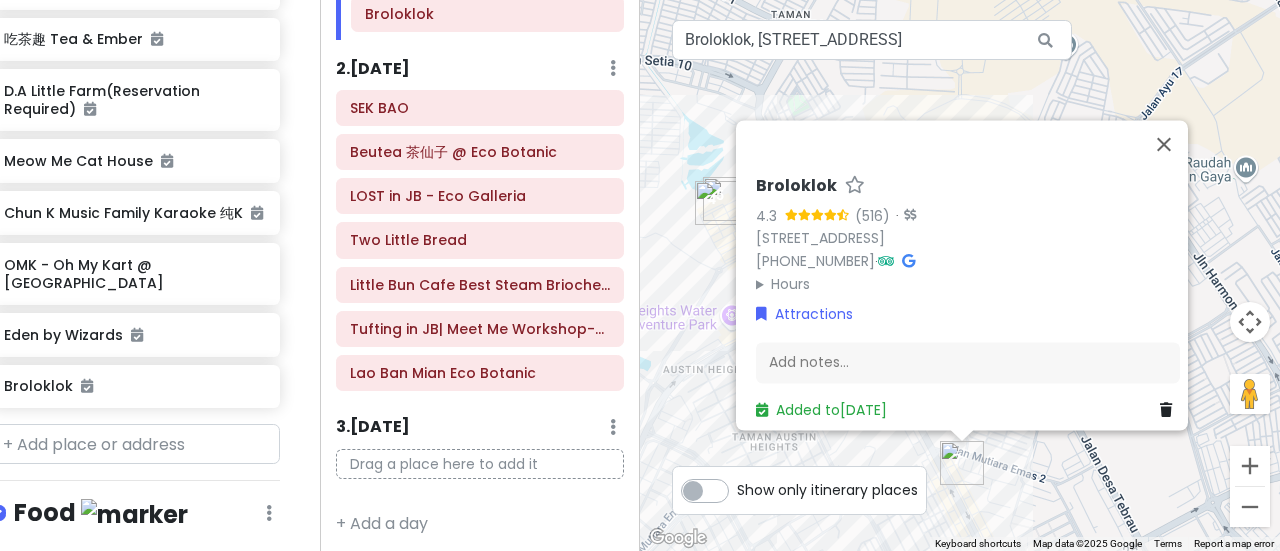click on "Broloklok 4.3        (516)    ·    [STREET_ADDRESS] [PHONE_NUMBER]   ·   Hours [DATE]  7:00 PM – 2:00 AM [DATE]  7:00 PM – 2:00 AM [DATE]  7:00 PM – 2:00 AM [DATE]  7:00 PM – 2:00 AM [DATE]  7:00 PM – 2:30 AM [DATE]  7:00 PM – 3:00 AM [DATE]  7:00 PM – 2:00 AM Attractions Add notes... Added to  [DATE]" at bounding box center [960, 275] 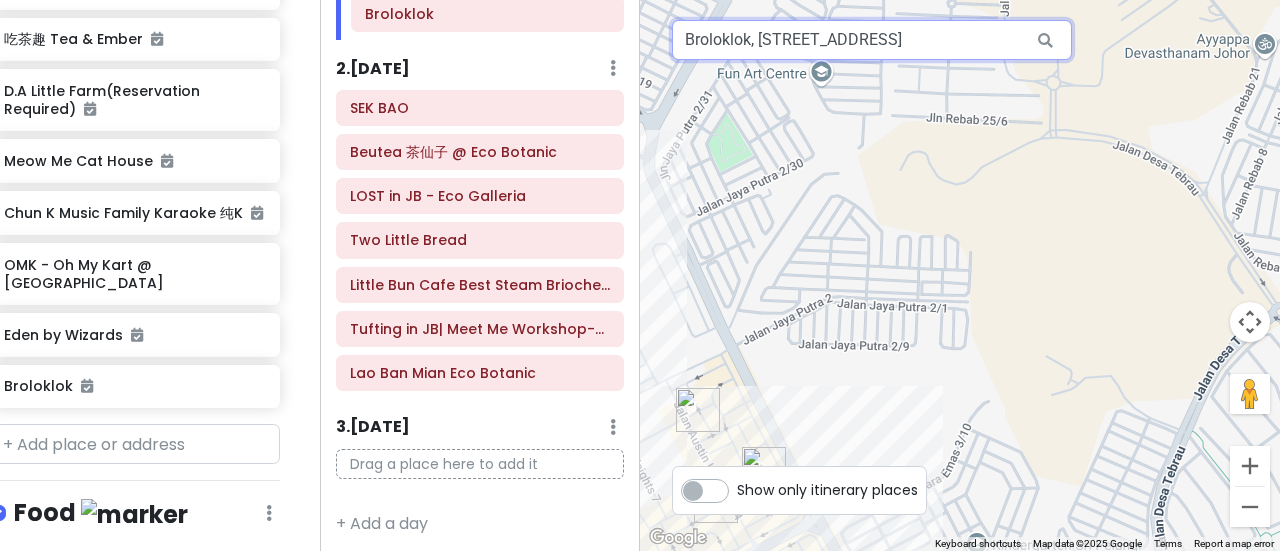 click on "Broloklok, [STREET_ADDRESS]" at bounding box center [872, 40] 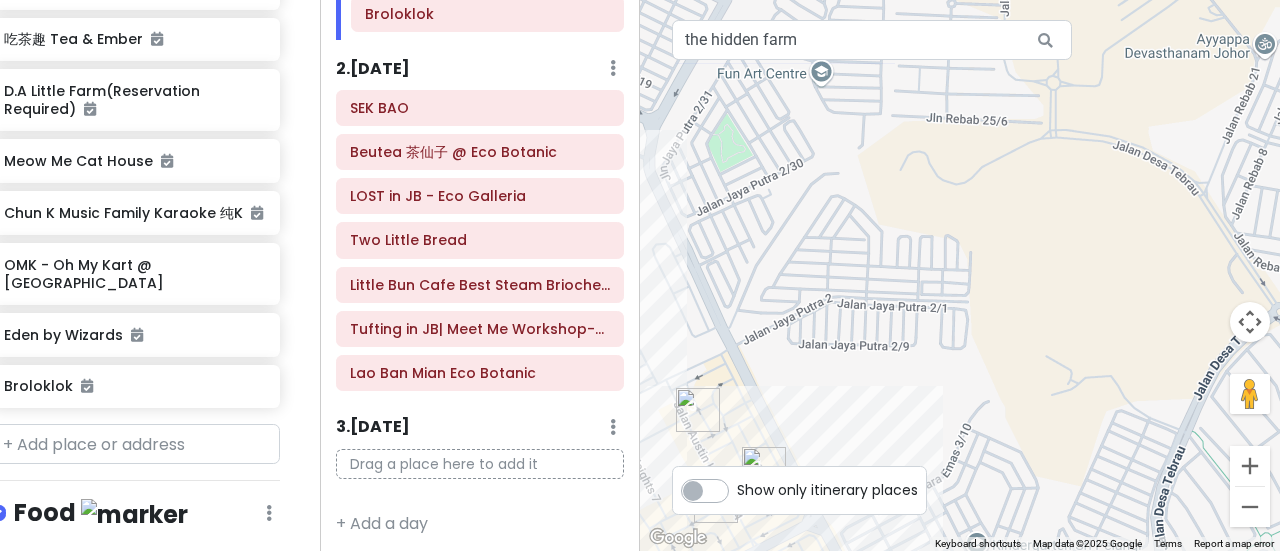 click at bounding box center (1045, 40) 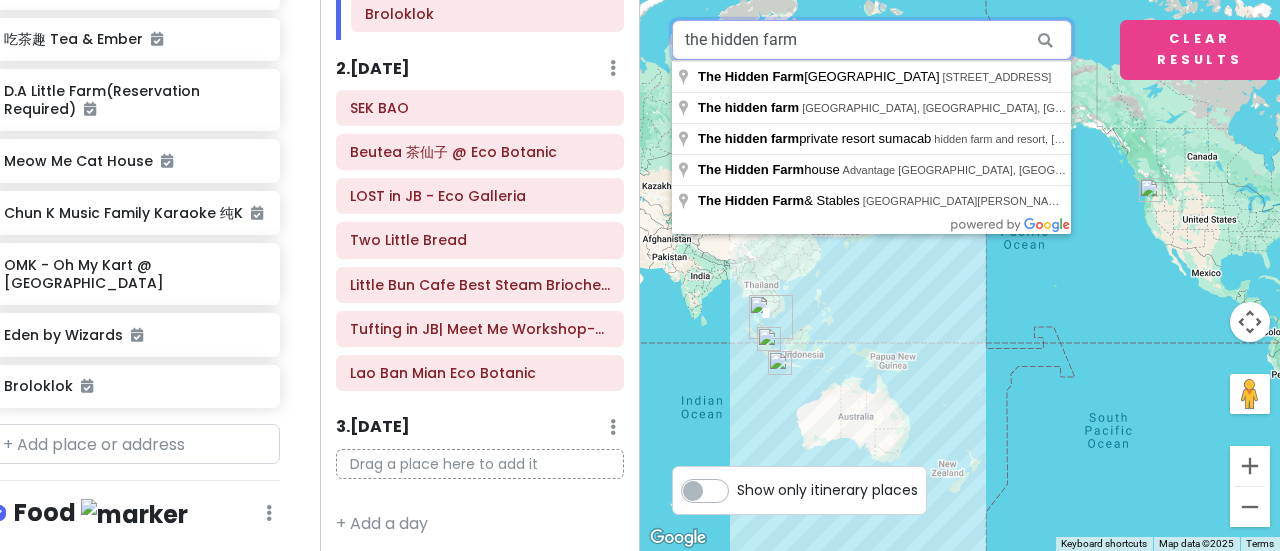 click on "the hidden farm" at bounding box center (872, 40) 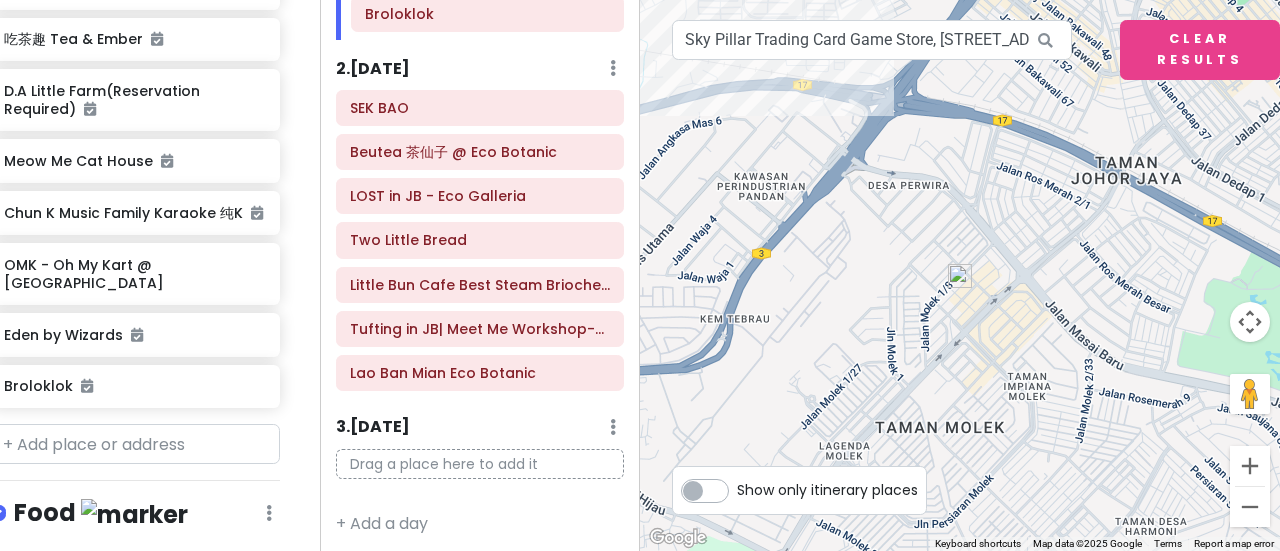 click at bounding box center (960, 276) 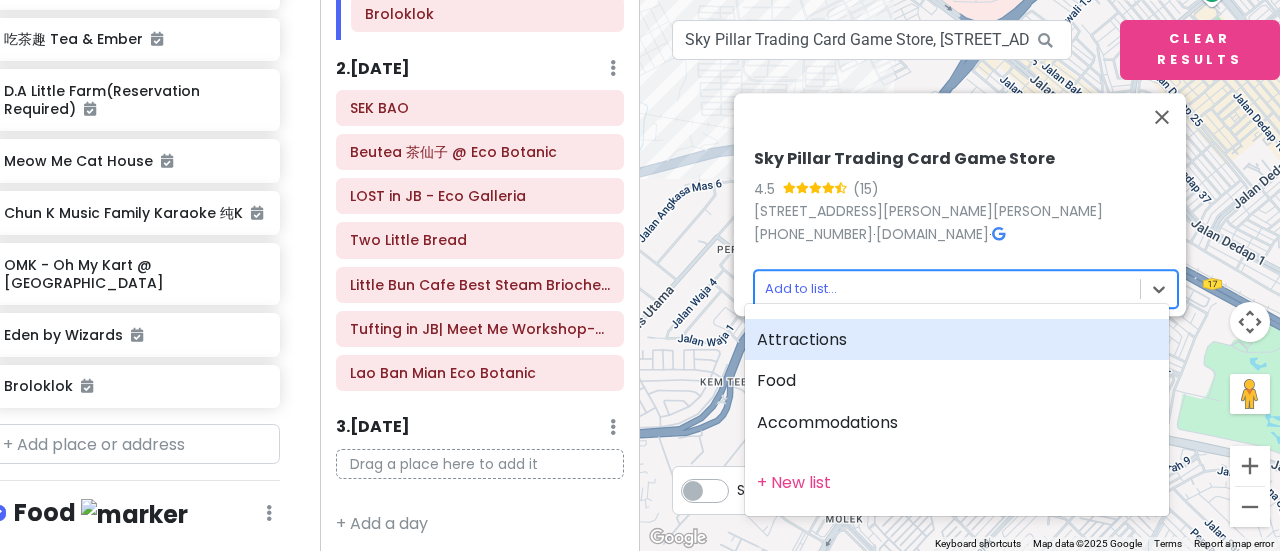 click on "Johor Bahru Trip_Addy Birthday Private Change Dates Make a Copy Delete Trip Go Pro ⚡️ Give Feedback 💡 Support Scout ☕️ Itinerary Share Publish Notes Add notes... Attractions   Edit Reorder Delete List LOST in JB - Eco Galleria Tufting in JB| Meet Me Workshop-Eco Botanic | Fun Activities in [GEOGRAPHIC_DATA] Two Little Bread Little Bun Cafe Best Steam Brioches in JB / 100% Sourdough / Big Breakfast / Creamy Pasta / Desserts Cake / Bingsu/ Coffee SEK [PERSON_NAME] Ban Mian Eco Botanic Beutea 茶仙子 @ Eco Botanic 初中一校 High School Kopitiam 吃茶趣 Tea & Ember D.A Little Farm(Reservation Required) Meow Me Cat House Chun K Music Family Karaoke 纯K OMK - Oh My Kart @ [GEOGRAPHIC_DATA] [GEOGRAPHIC_DATA] Eden by Wizards Broloklok Food   Edit Reorder Delete List Accommodations   Edit Reorder Delete List Find hotels on [DOMAIN_NAME] + Add a section Itinerary × 1 .  [DATE] Edit Day Notes Delete Day   Click to add day notes 初中一校 High School Kopitiam Chun K Music Family Karaoke 纯K Meow Me Cat House Broloklok 2" at bounding box center [640, 275] 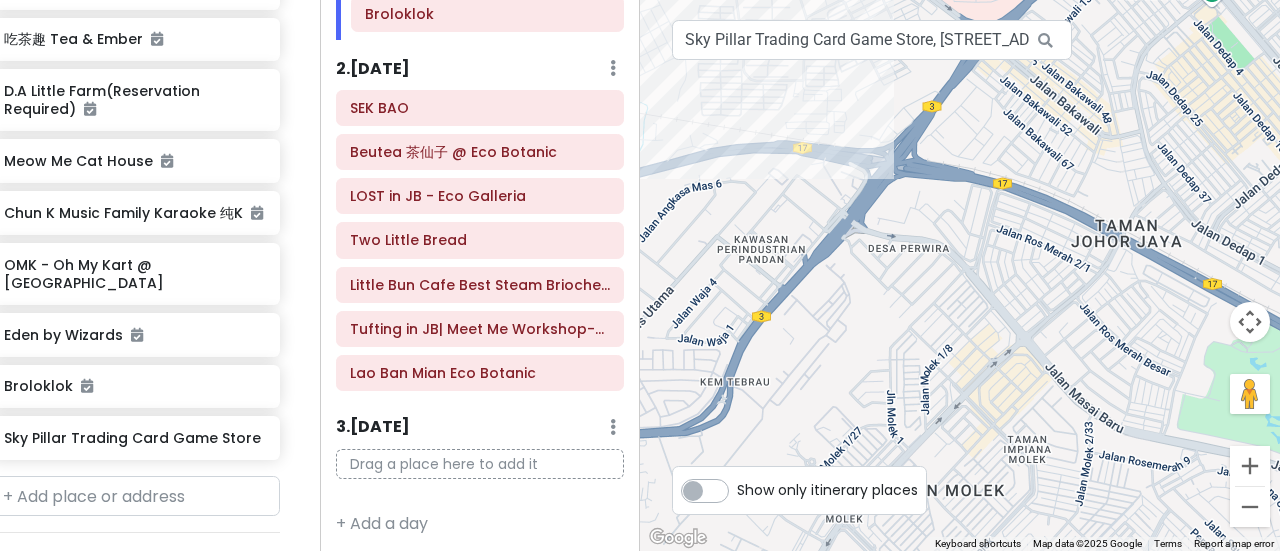 scroll, scrollTop: 1058, scrollLeft: 28, axis: both 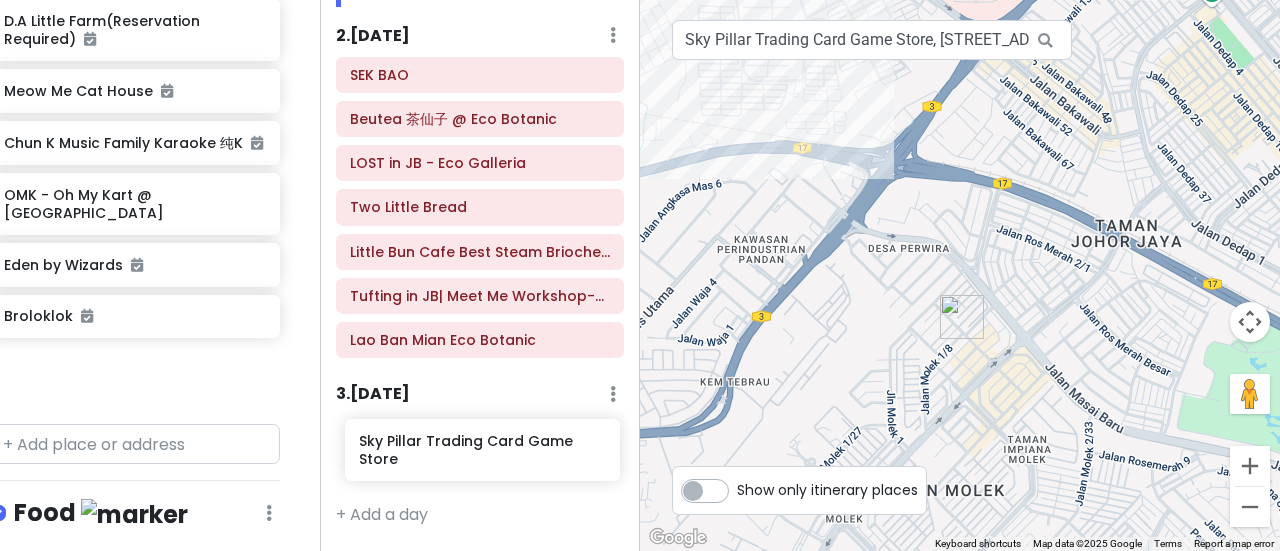 drag, startPoint x: 110, startPoint y: 352, endPoint x: 468, endPoint y: 459, distance: 373.64822 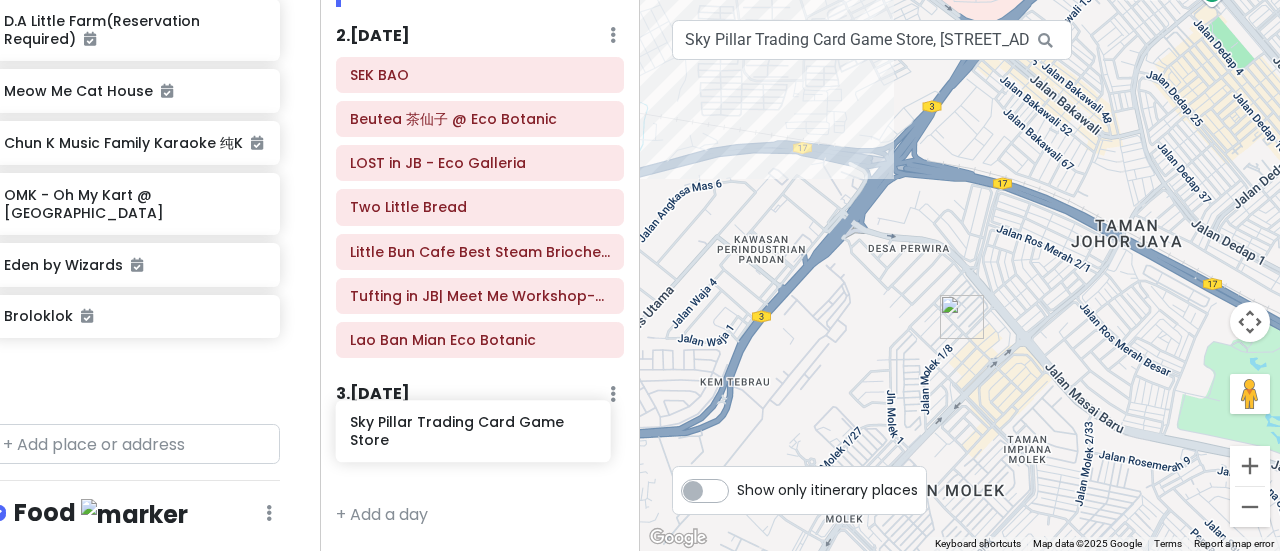 scroll, scrollTop: 399, scrollLeft: 0, axis: vertical 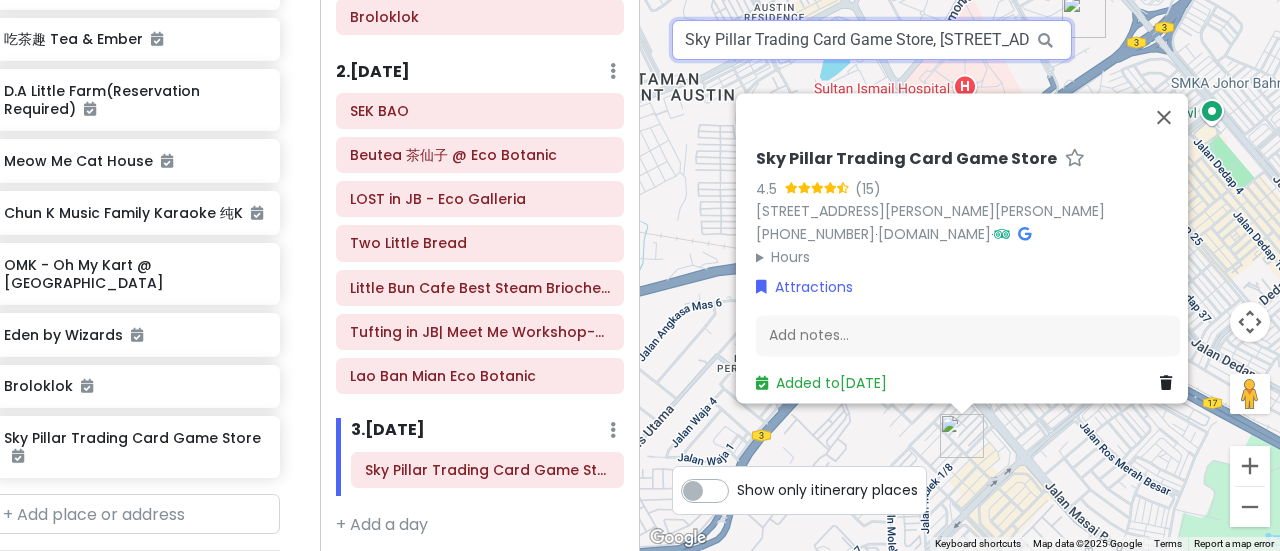 click on "Sky Pillar Trading Card Game Store, [STREET_ADDRESS][PERSON_NAME][PERSON_NAME]" at bounding box center (872, 40) 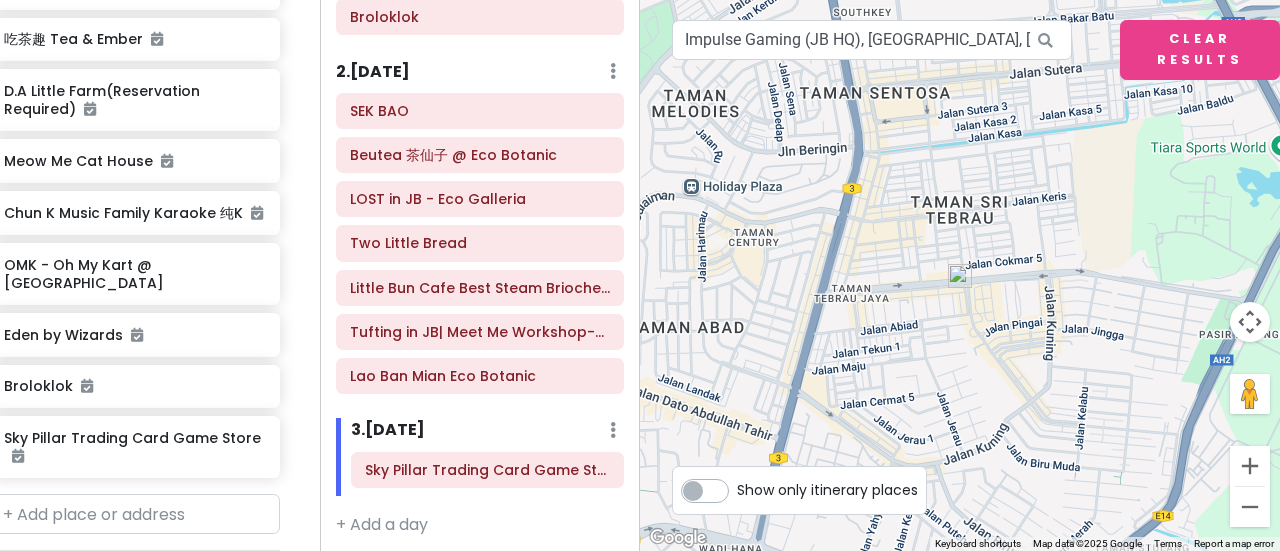 click at bounding box center (960, 276) 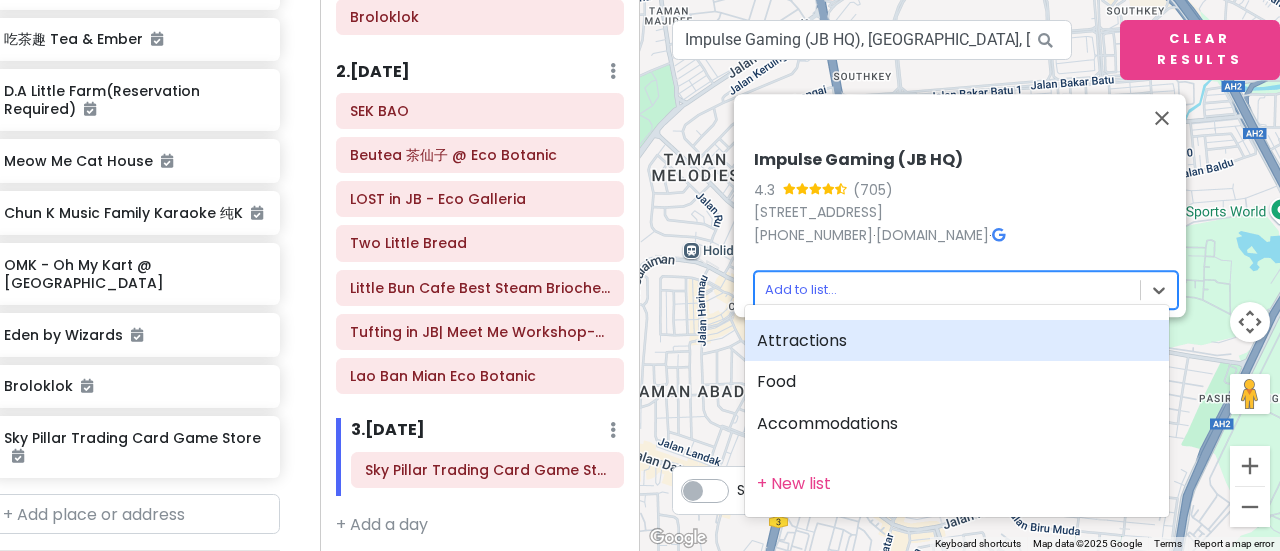 click on "Johor Bahru Trip_Addy Birthday Private Change Dates Make a Copy Delete Trip Go Pro ⚡️ Give Feedback 💡 Support Scout ☕️ Itinerary Share Publish Notes Add notes... Attractions   Edit Reorder Delete List LOST in JB - Eco Galleria Tufting in JB| Meet Me Workshop-Eco Botanic | Fun Activities in [GEOGRAPHIC_DATA] Two Little Bread Little Bun Cafe Best Steam Brioches in JB / 100% Sourdough / Big Breakfast / Creamy Pasta / Desserts Cake / Bingsu/ Coffee SEK [PERSON_NAME] Ban Mian Eco Botanic Beutea 茶仙子 @ Eco Botanic 初中一校 High School Kopitiam 吃茶趣 Tea & Ember D.A Little Farm(Reservation Required) Meow Me Cat House Chun K Music Family Karaoke 纯K OMK - Oh My Kart @ [GEOGRAPHIC_DATA] [GEOGRAPHIC_DATA] Eden by Wizards Broloklok Sky Pillar Trading Card Game Store Food   Edit Reorder Delete List Accommodations   Edit Reorder Delete List Find hotels on [DOMAIN_NAME] + Add a section Itinerary × 1 .  [DATE] Edit Day Notes Delete Day   Click to add day notes 初中一校 High School Kopitiam Meow Me Cat House Broloklok" at bounding box center [640, 275] 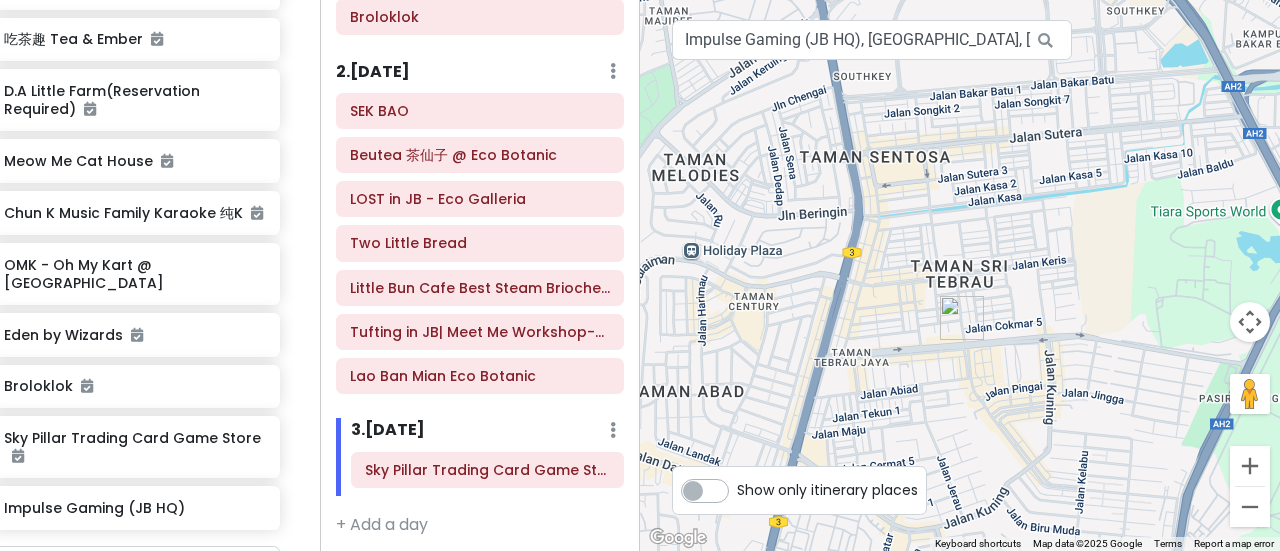 scroll, scrollTop: 1040, scrollLeft: 28, axis: both 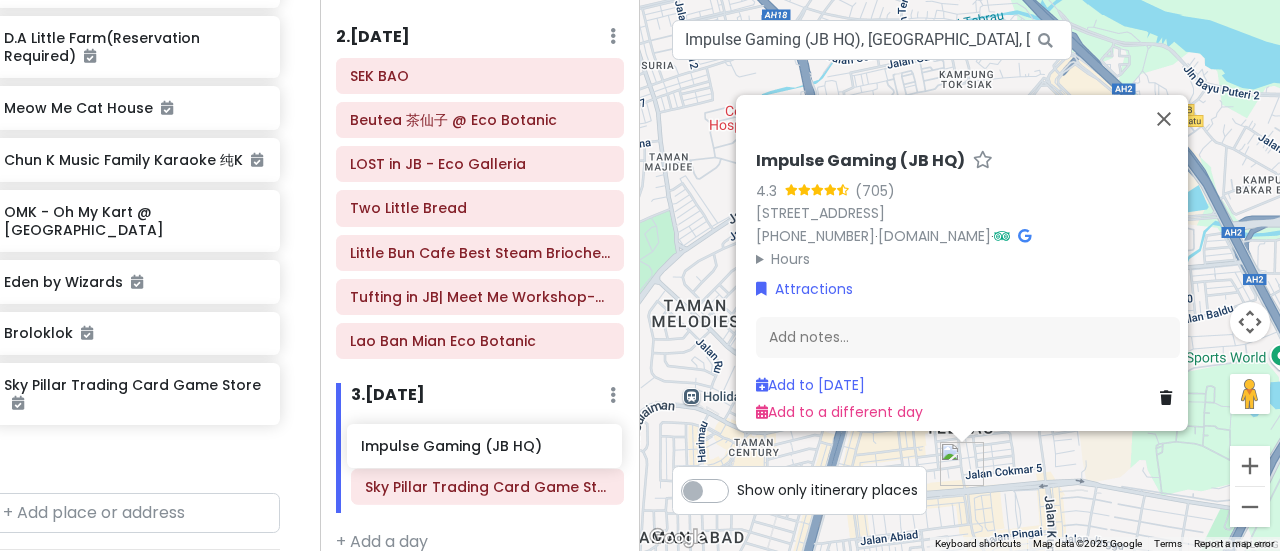 drag, startPoint x: 58, startPoint y: 439, endPoint x: 420, endPoint y: 466, distance: 363.00552 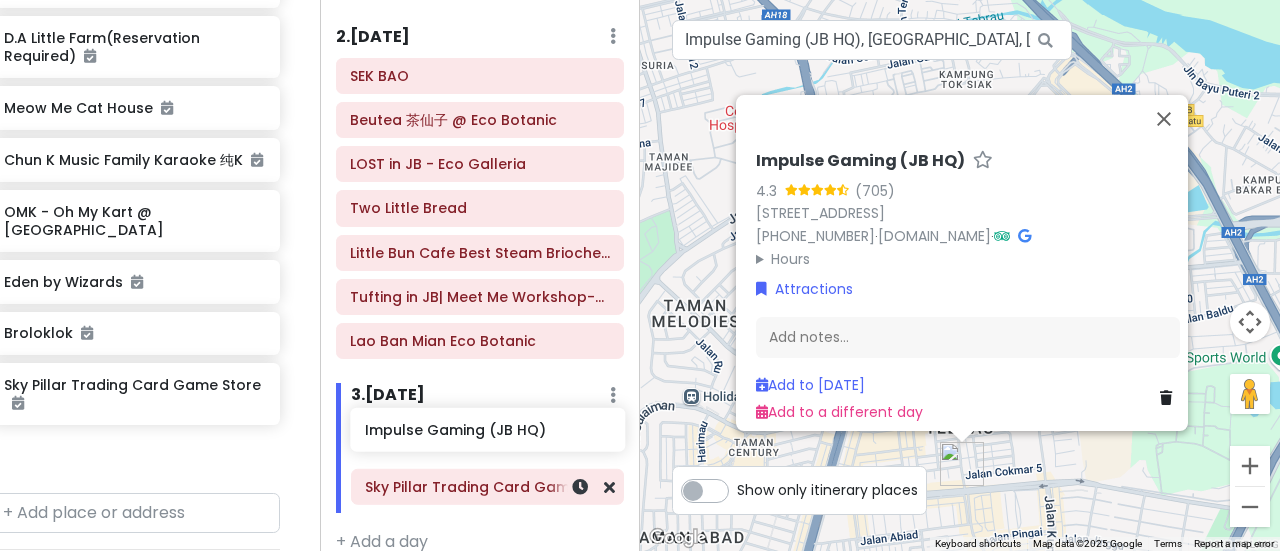 scroll, scrollTop: 434, scrollLeft: 0, axis: vertical 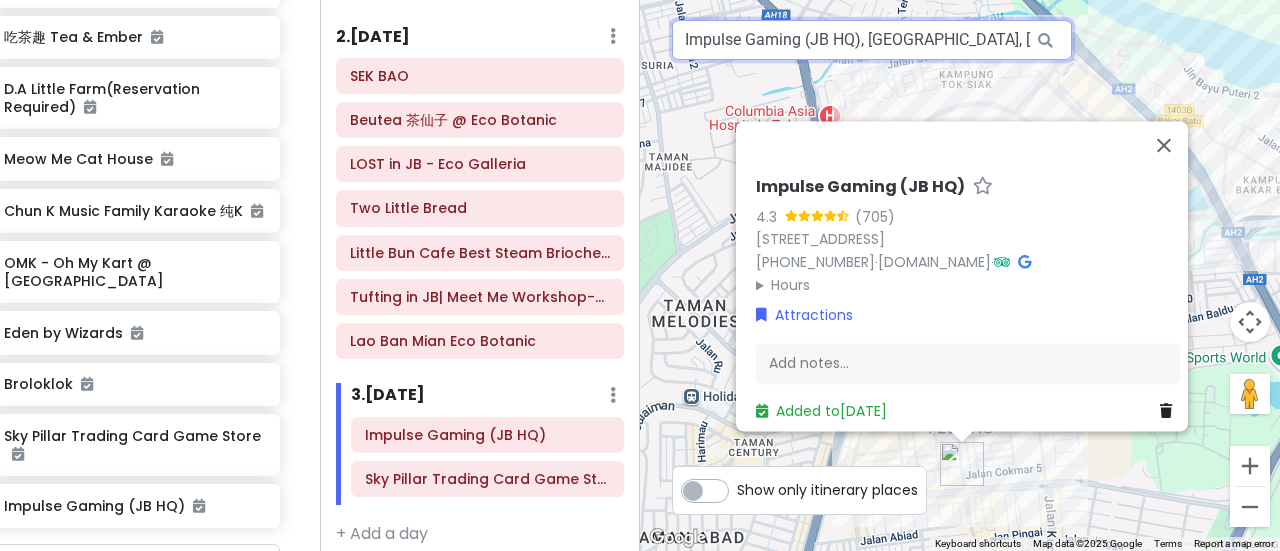 click on "Impulse Gaming (JB HQ), [GEOGRAPHIC_DATA], [GEOGRAPHIC_DATA], [GEOGRAPHIC_DATA]" at bounding box center [872, 40] 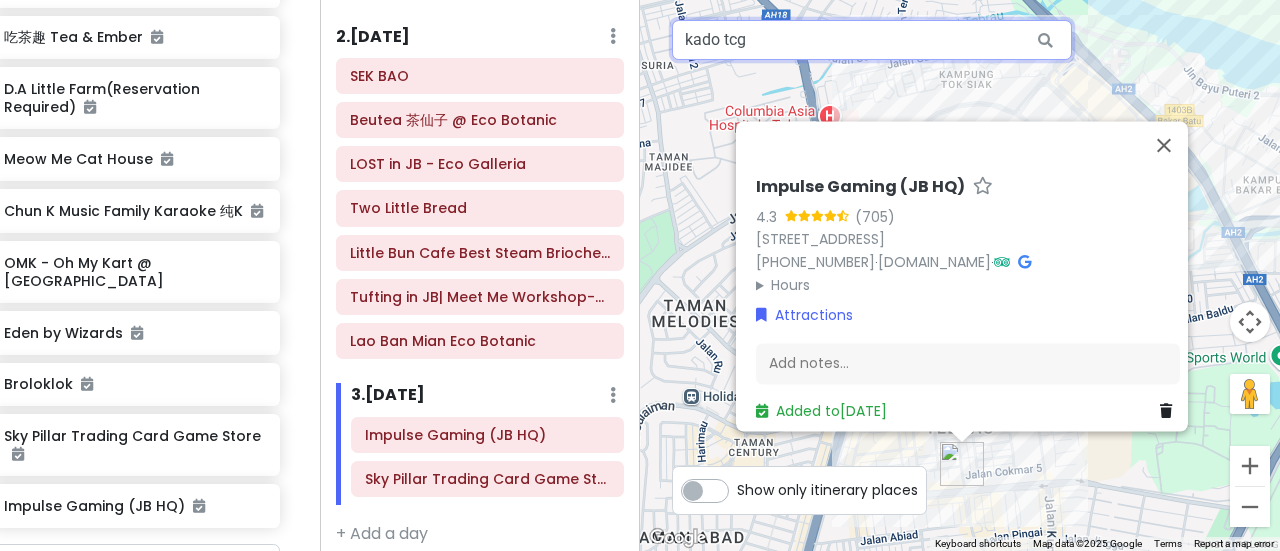 click on "kado tcg" at bounding box center [872, 40] 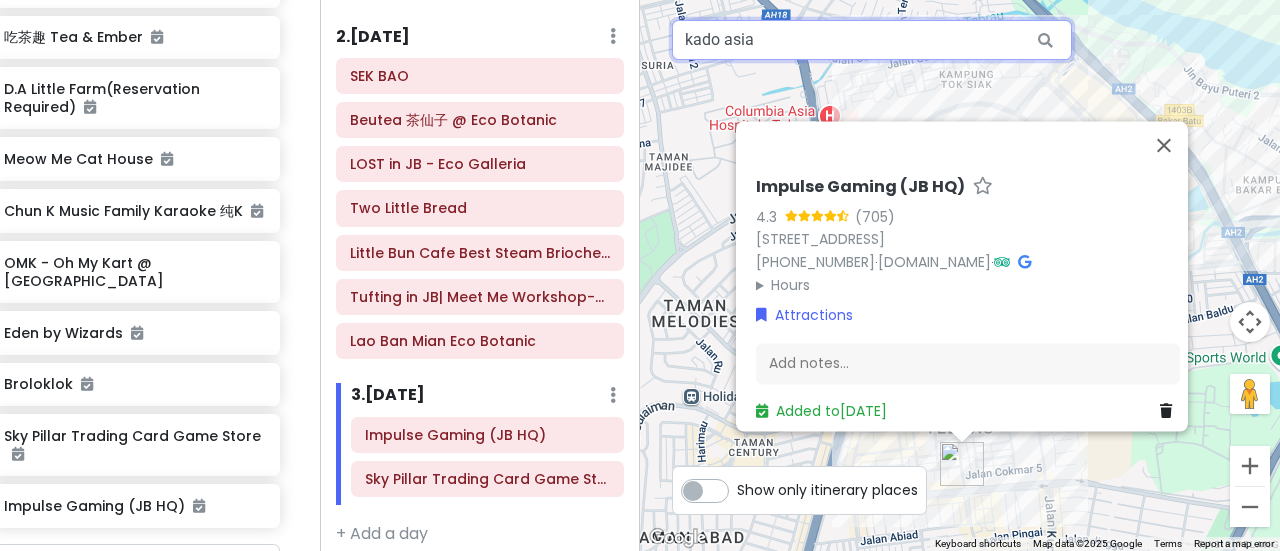 type on "kado asia" 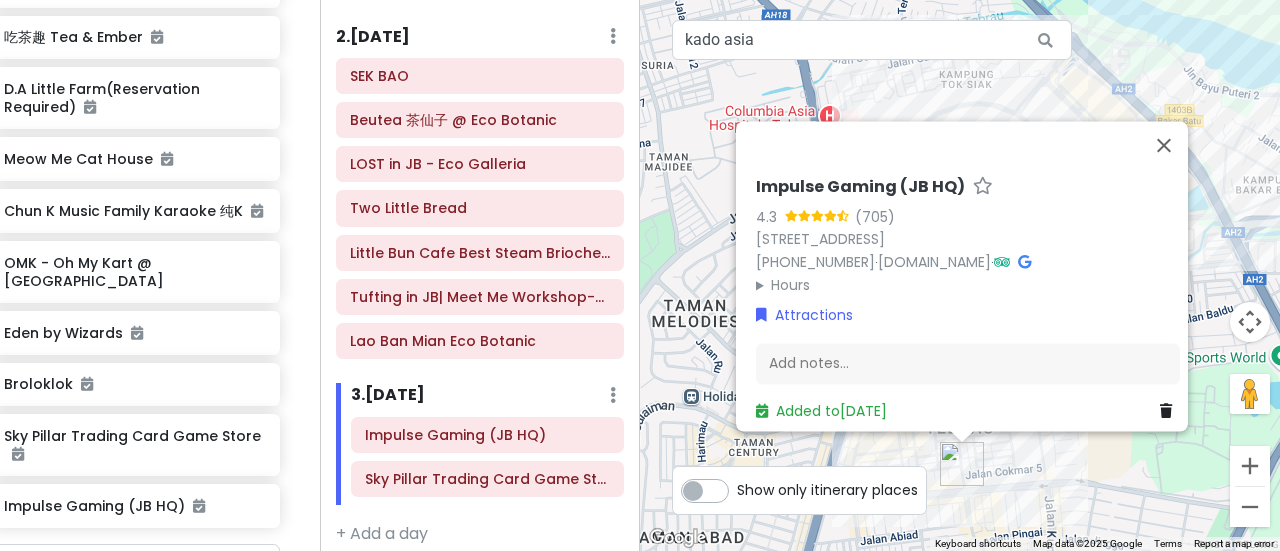 click at bounding box center [1045, 40] 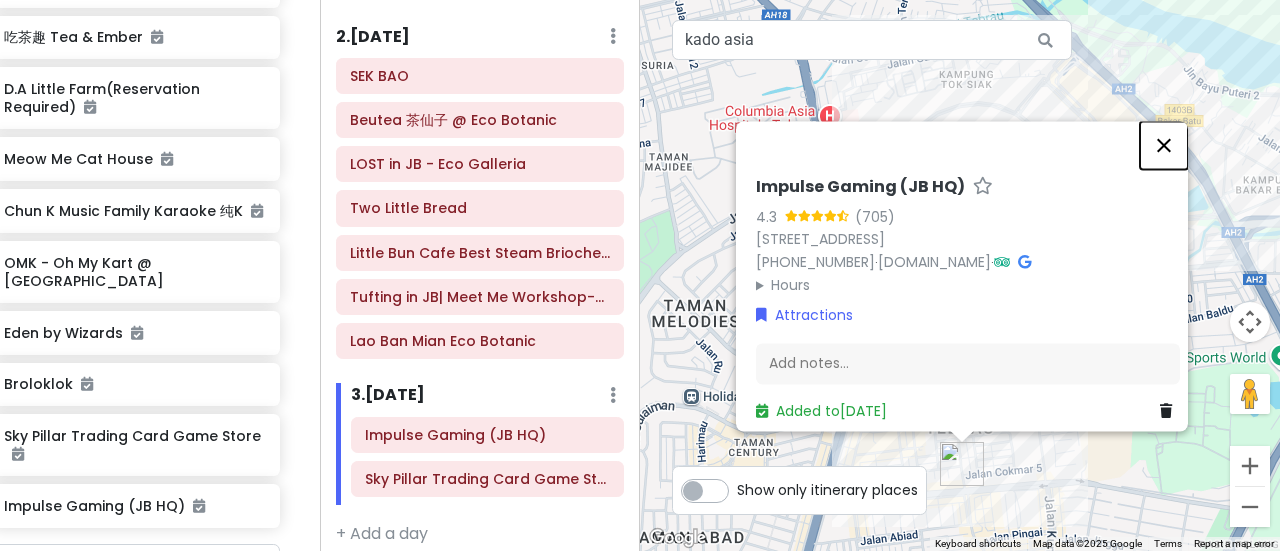 click at bounding box center [1164, 145] 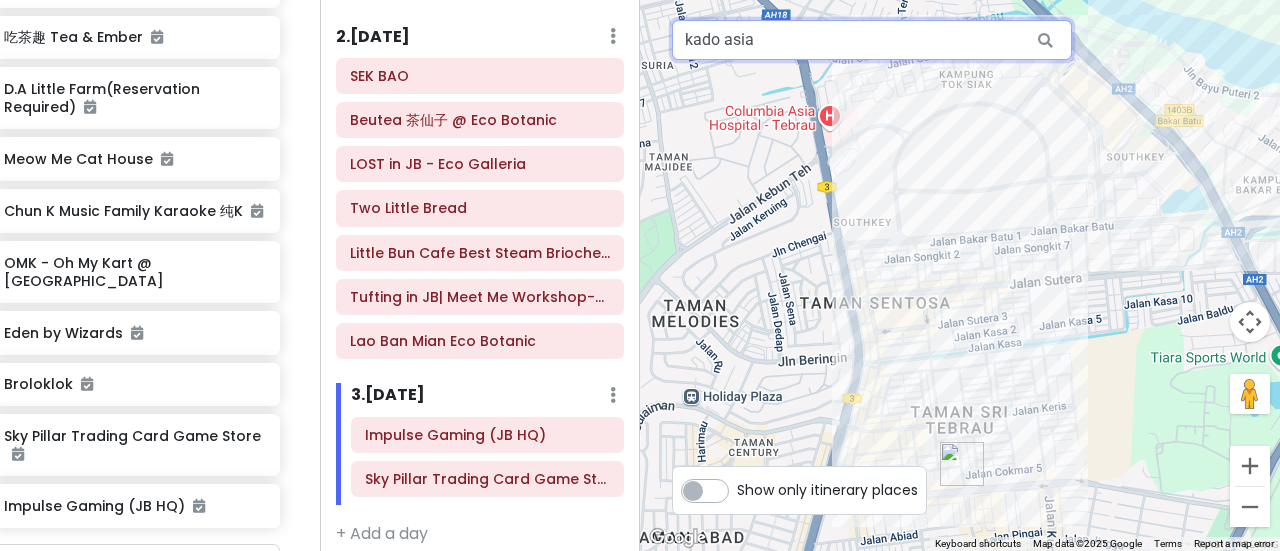 click on "kado asia" at bounding box center (872, 40) 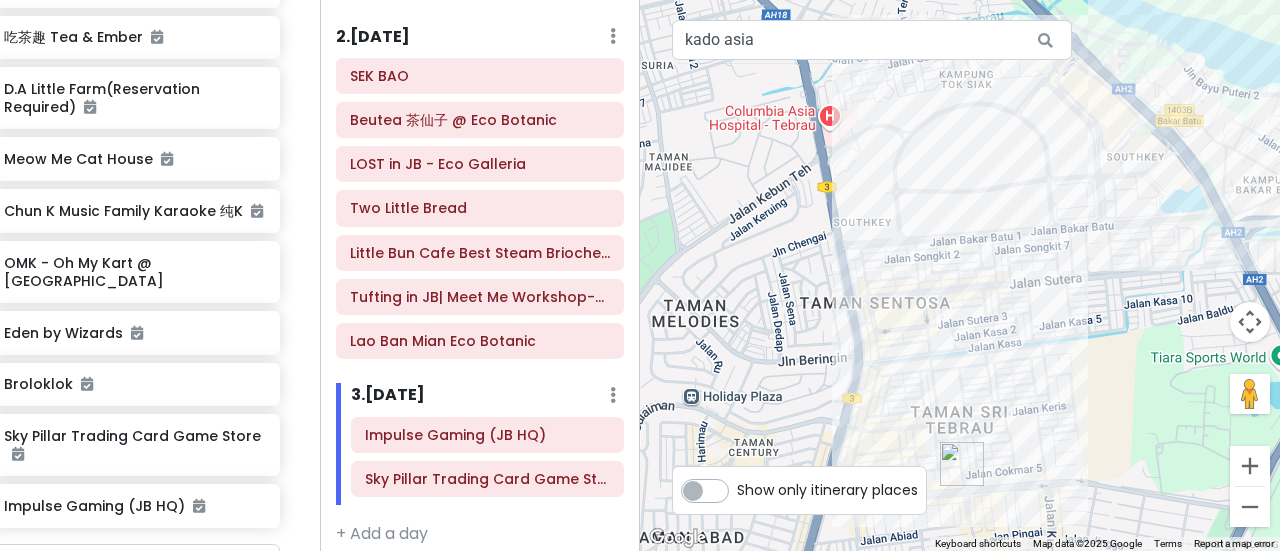 click at bounding box center [1045, 40] 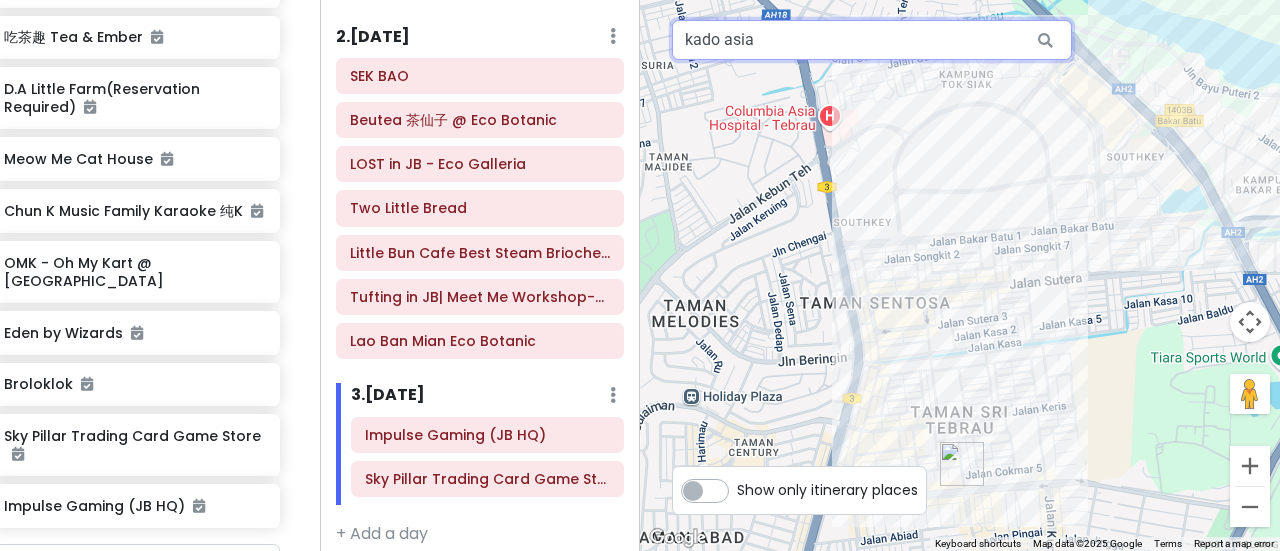 click on "kado asia" at bounding box center (872, 40) 